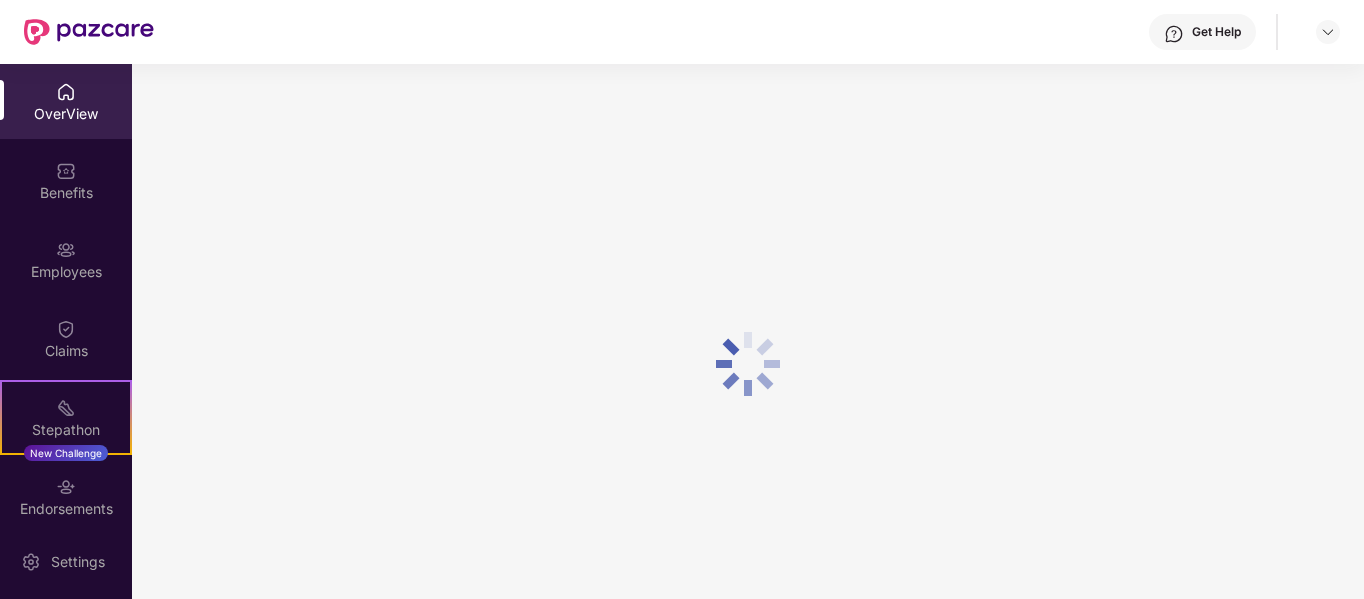 scroll, scrollTop: 0, scrollLeft: 0, axis: both 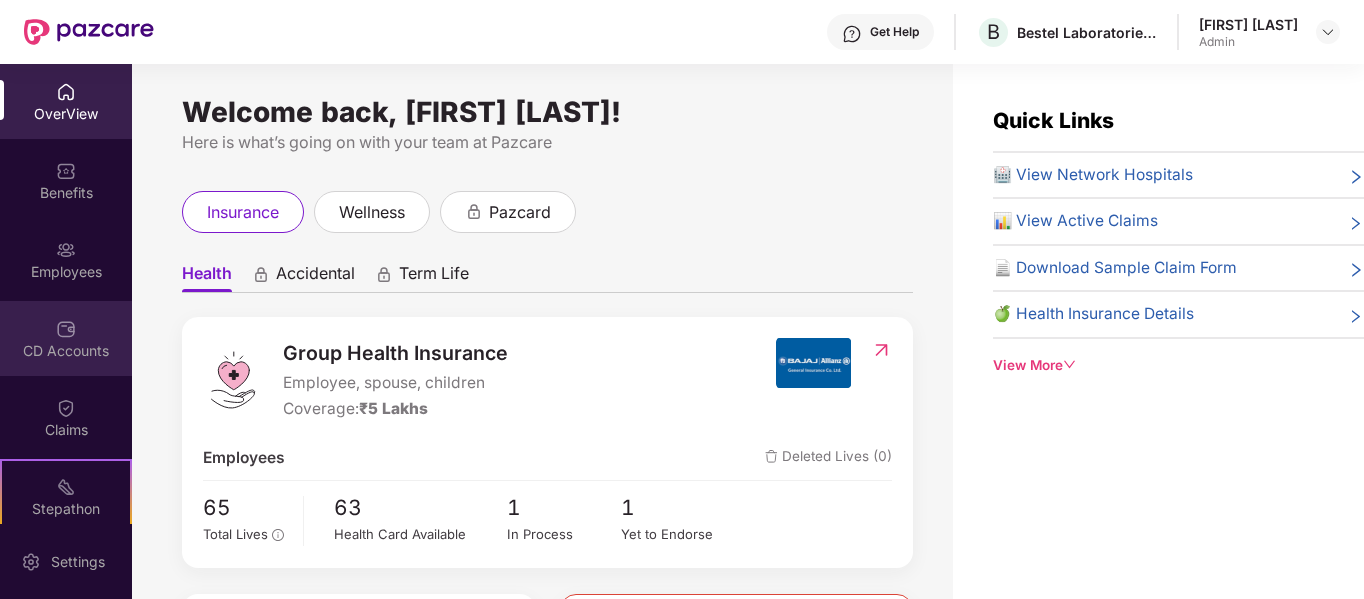click on "CD Accounts" at bounding box center (66, 351) 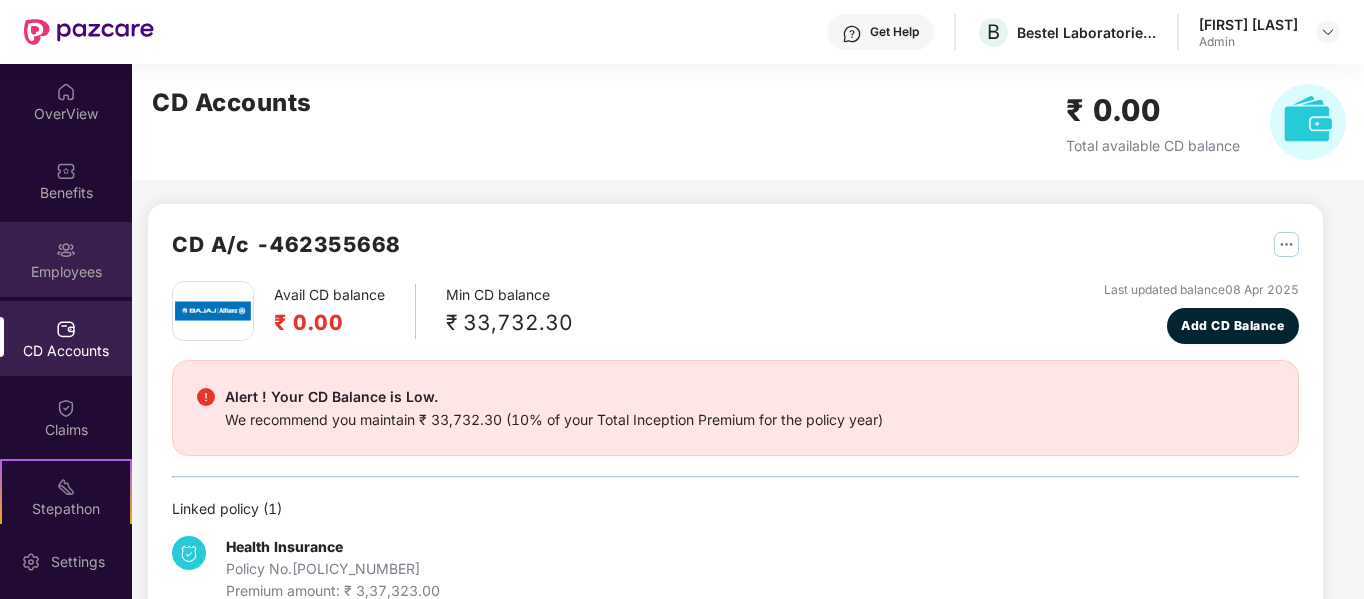 click at bounding box center (66, 250) 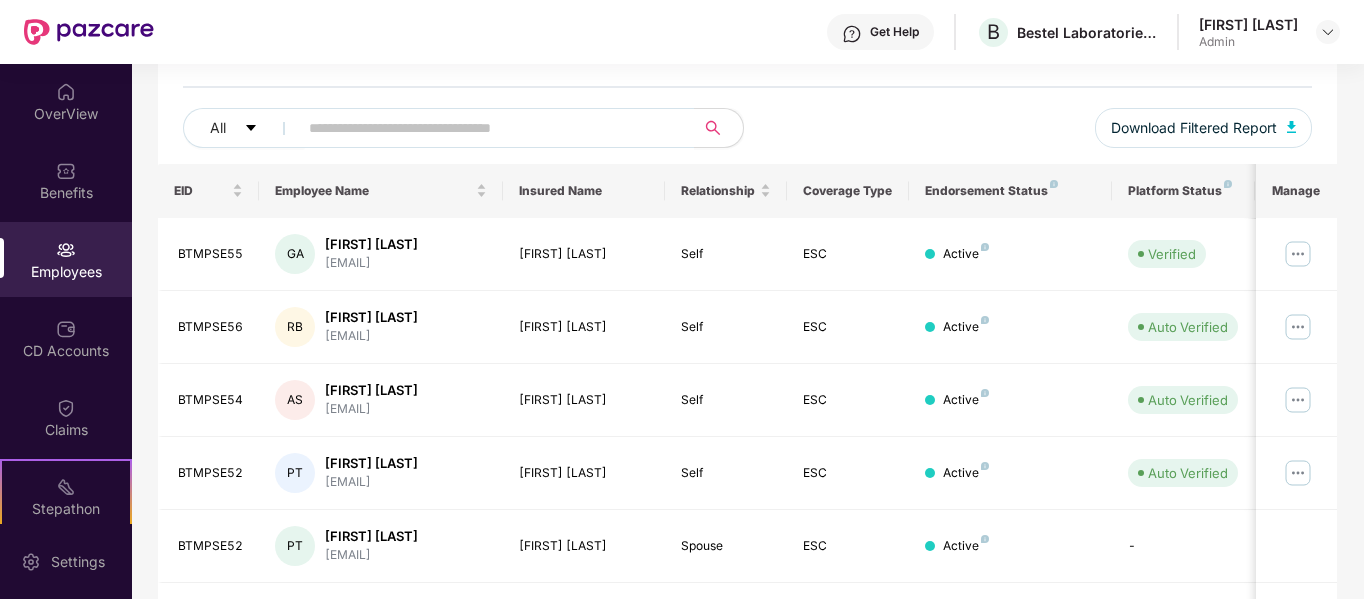 scroll, scrollTop: 212, scrollLeft: 0, axis: vertical 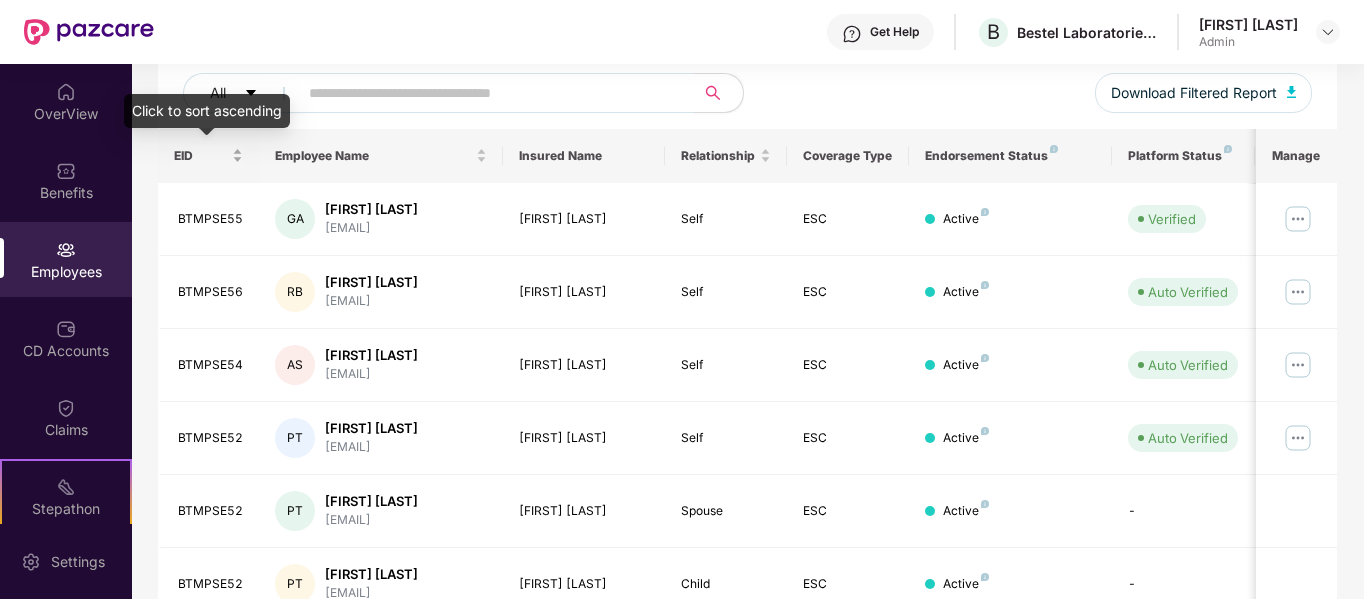 click on "EID" at bounding box center [209, 155] 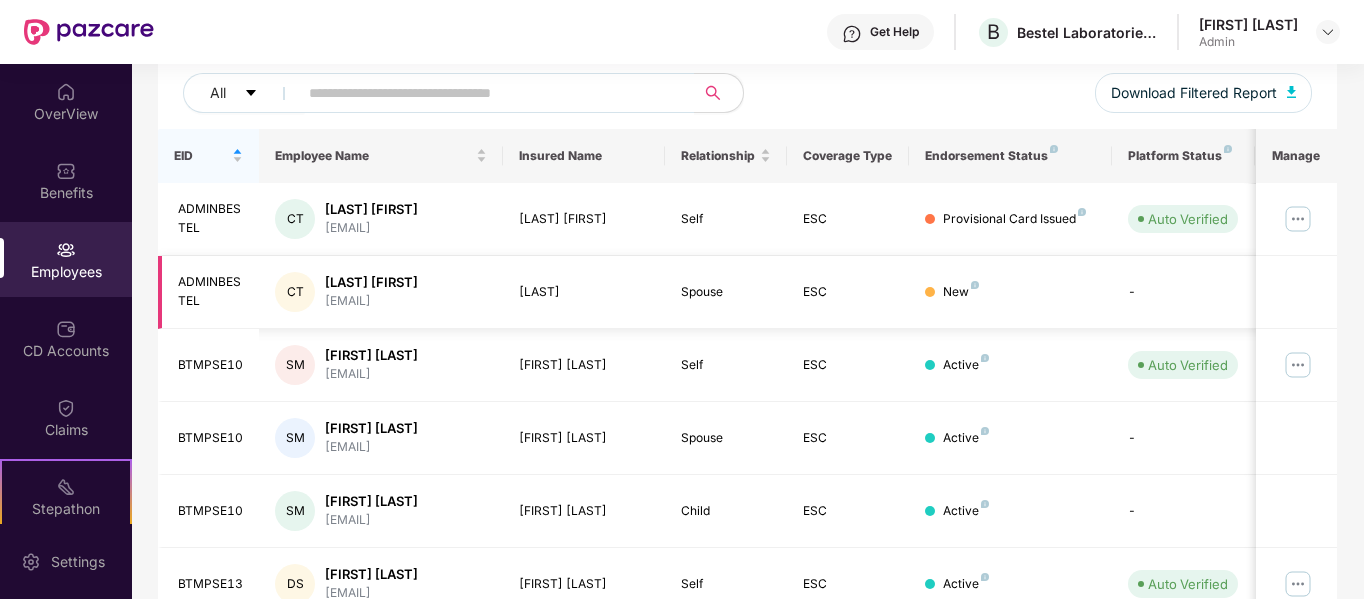 click on "New" at bounding box center (961, 292) 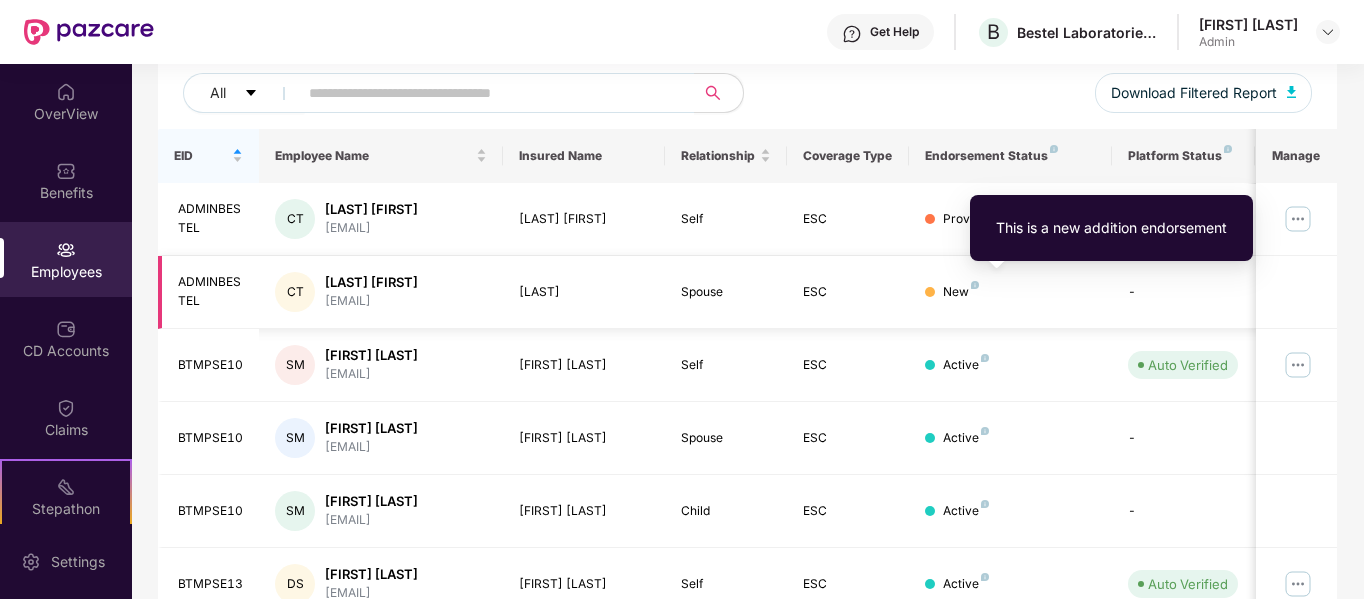 click at bounding box center [975, 285] 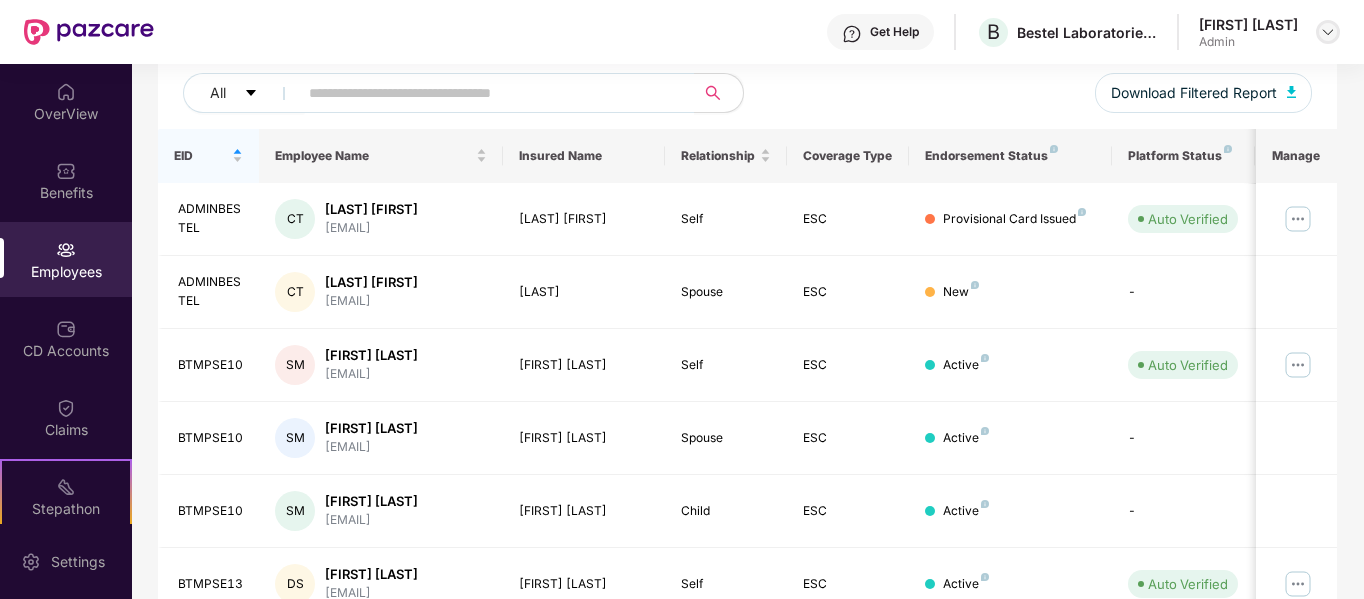 click at bounding box center [1328, 32] 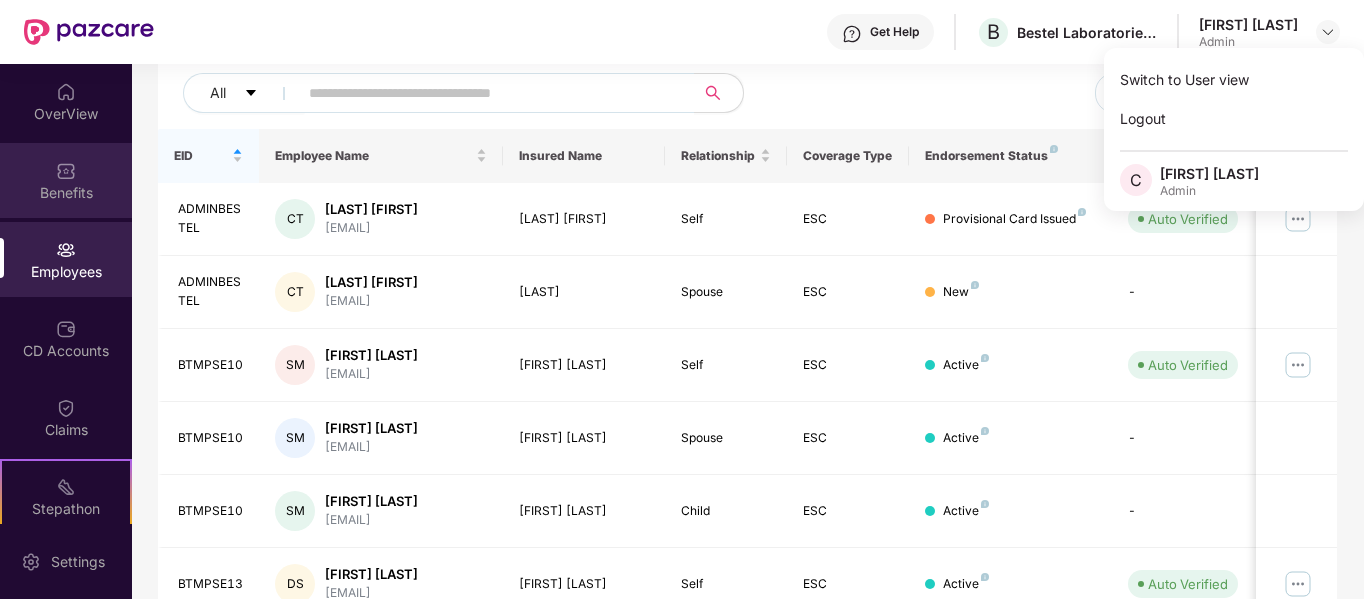 click at bounding box center [66, 171] 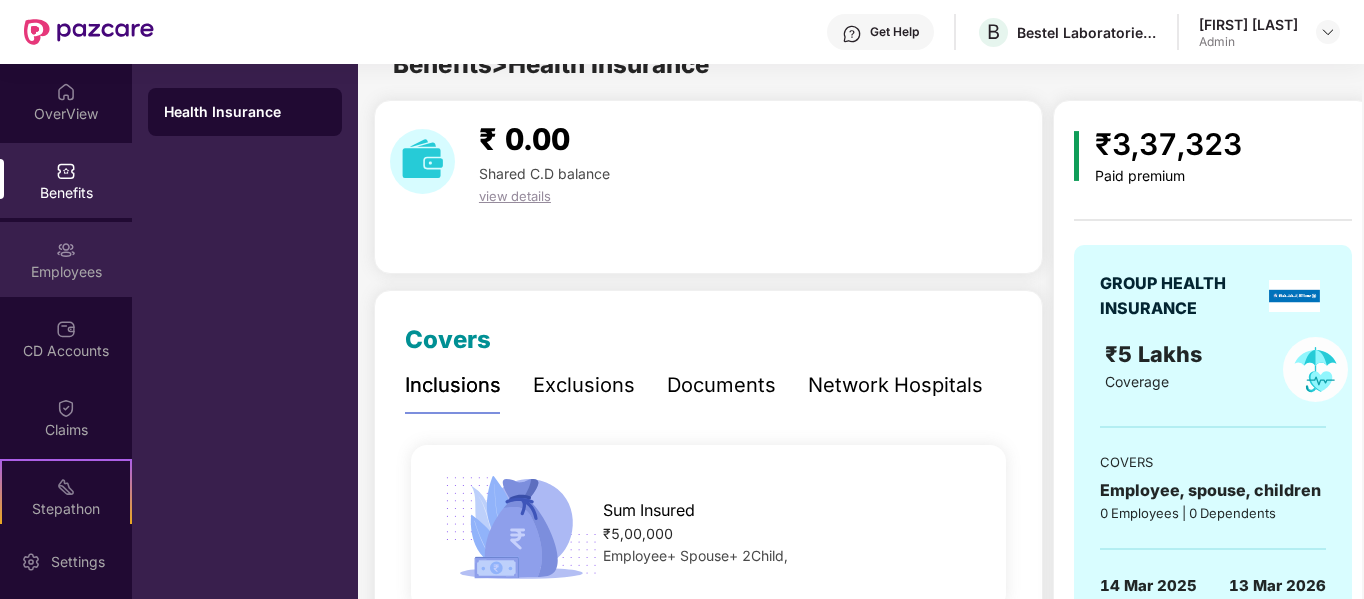 scroll, scrollTop: 244, scrollLeft: 0, axis: vertical 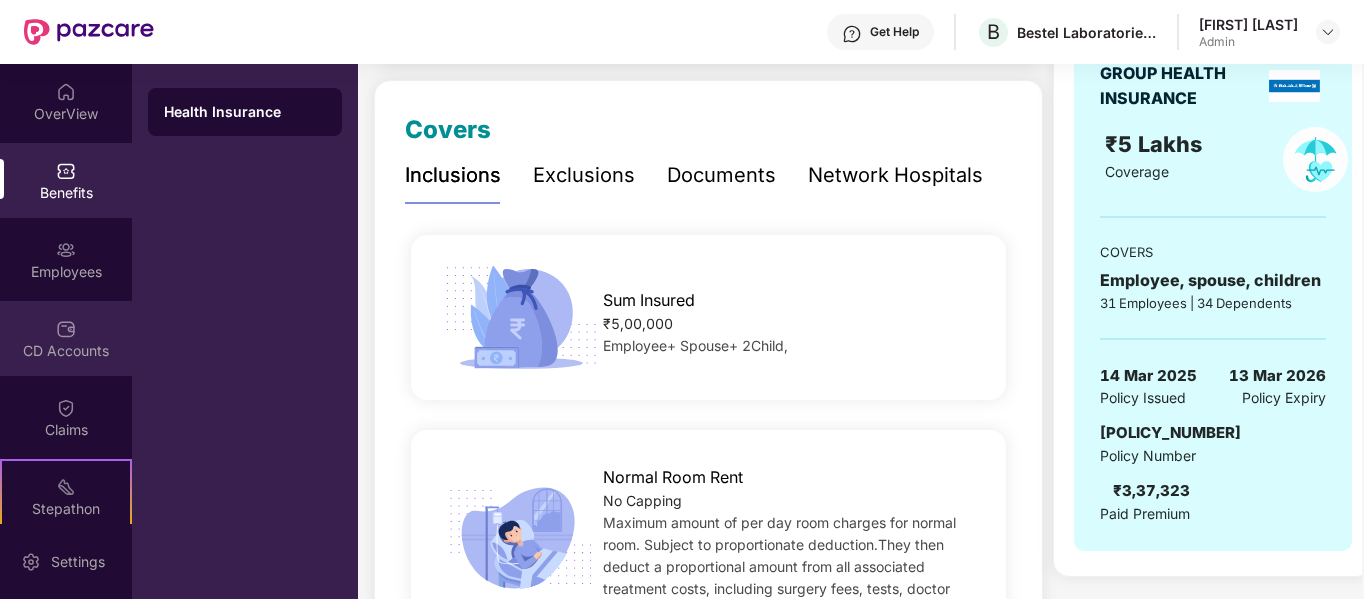 click on "CD Accounts" at bounding box center [66, 338] 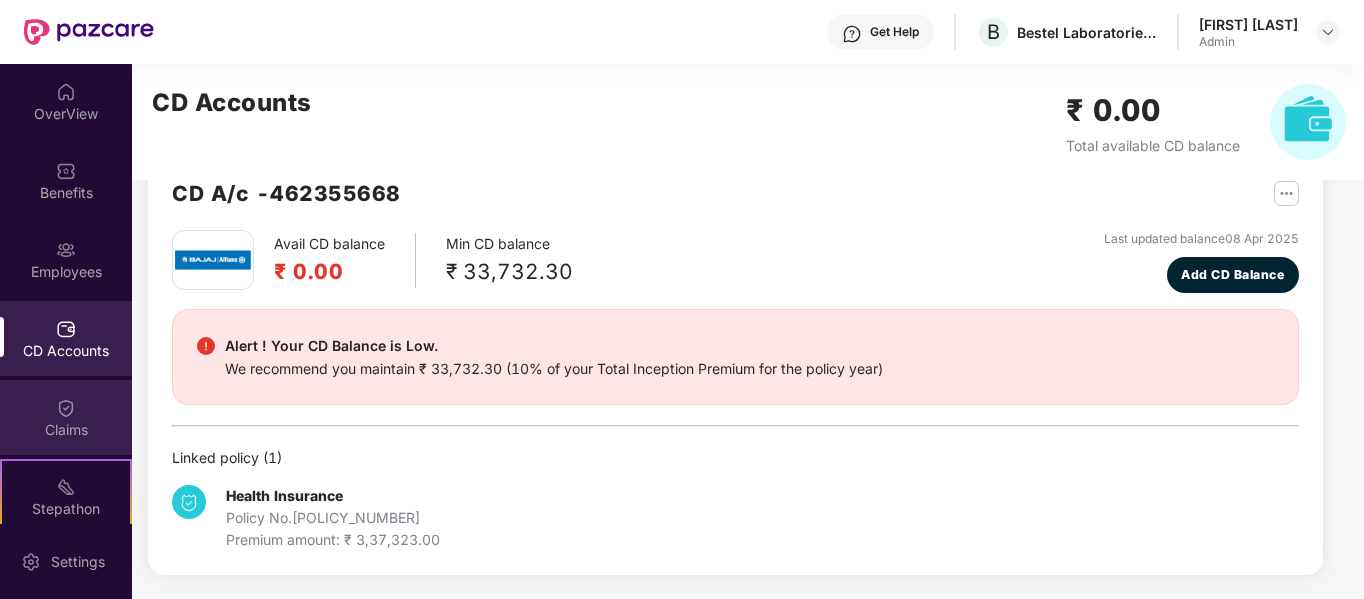 click on "Claims" at bounding box center [66, 430] 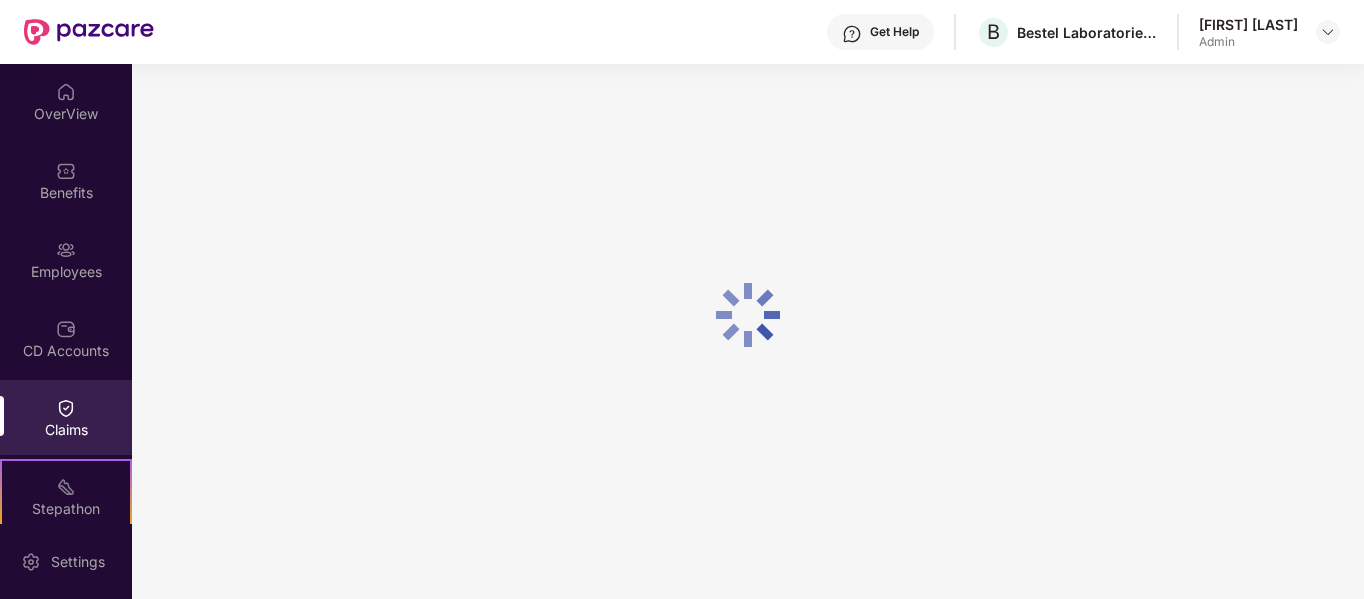 scroll, scrollTop: 184, scrollLeft: 0, axis: vertical 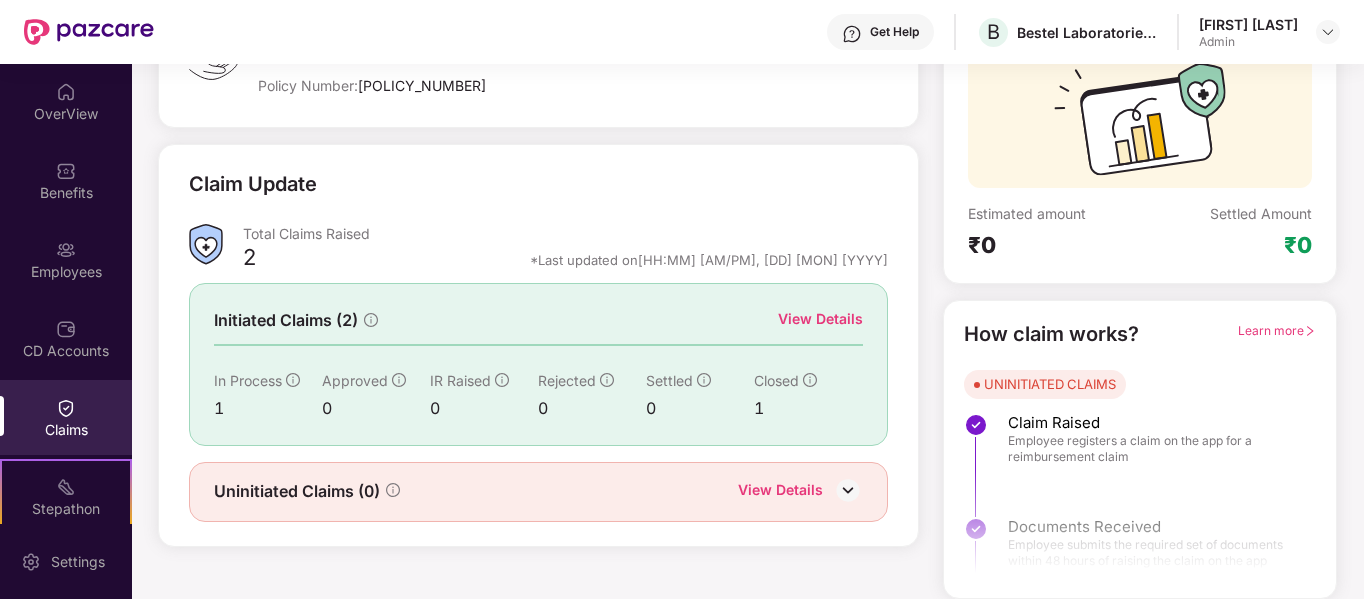 click at bounding box center [848, 490] 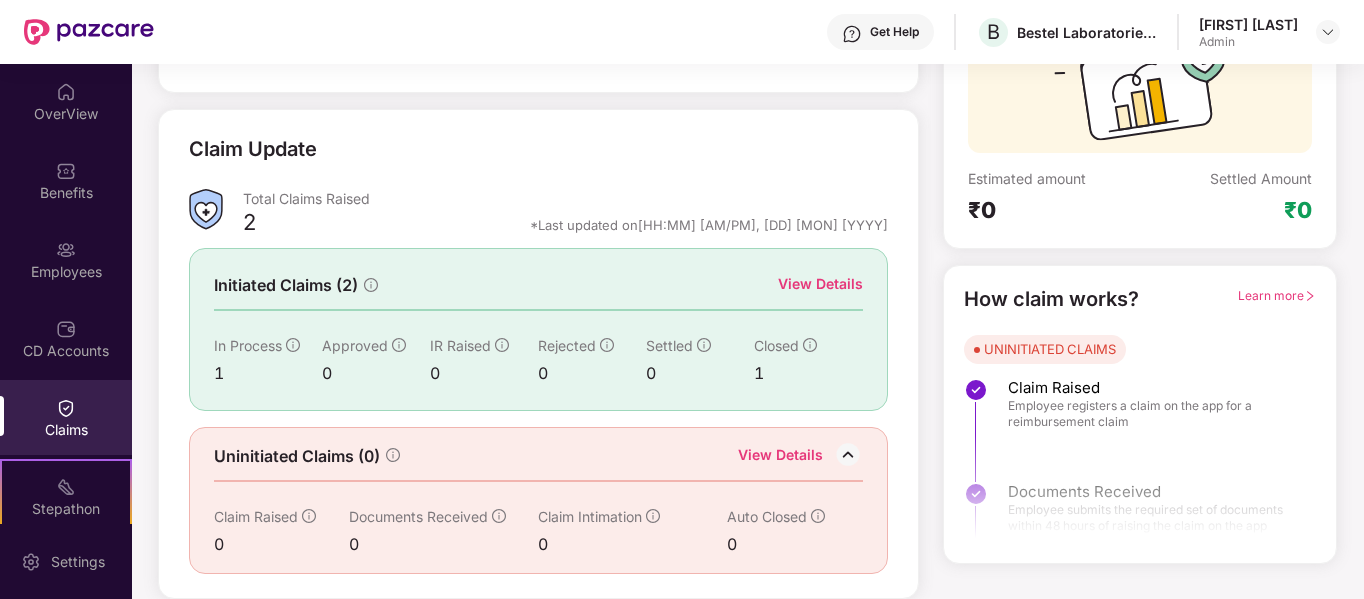 click on "View Details" at bounding box center (820, 284) 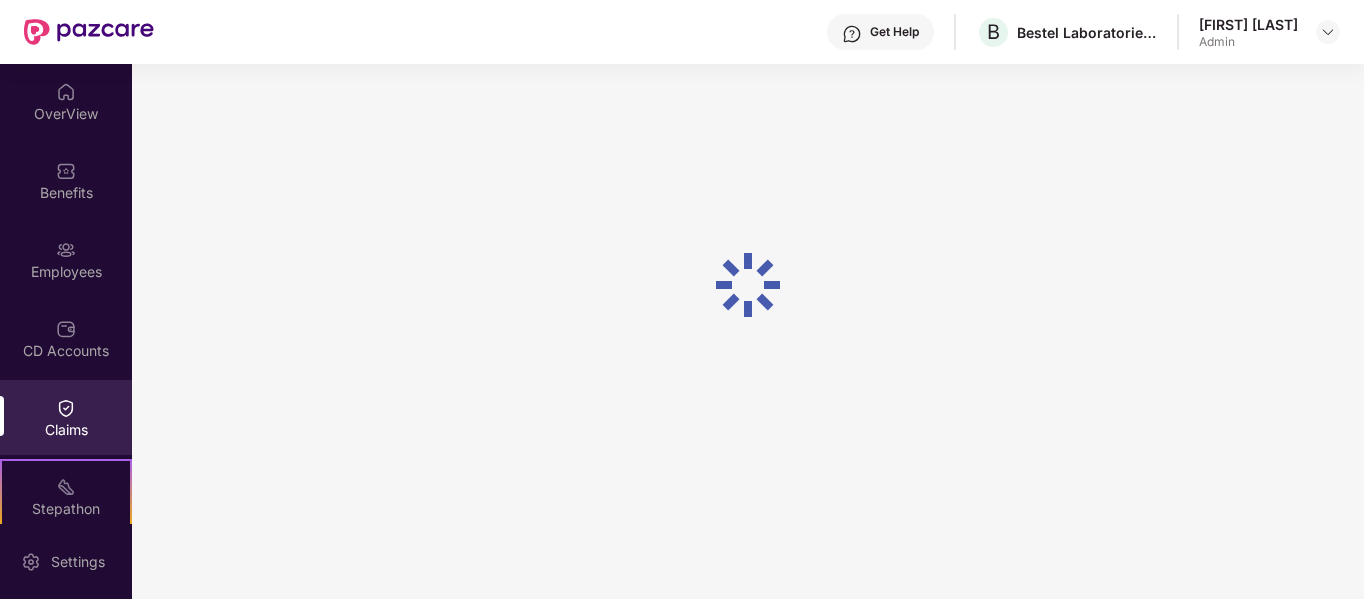 scroll, scrollTop: 64, scrollLeft: 0, axis: vertical 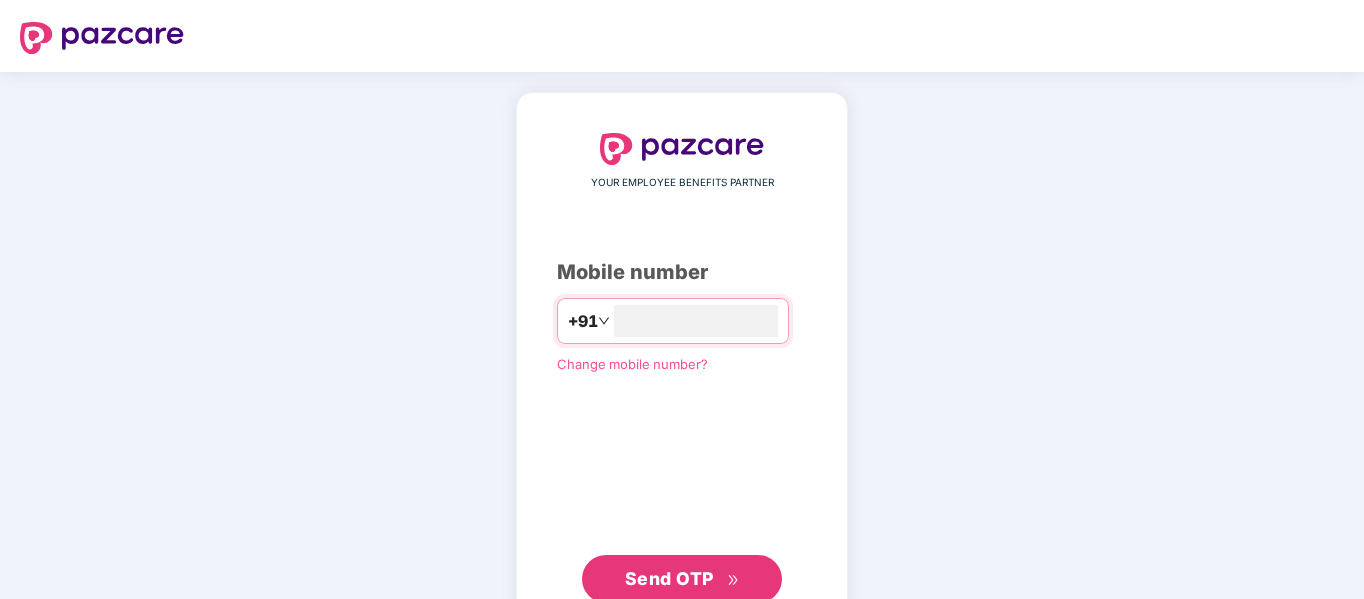 type on "**********" 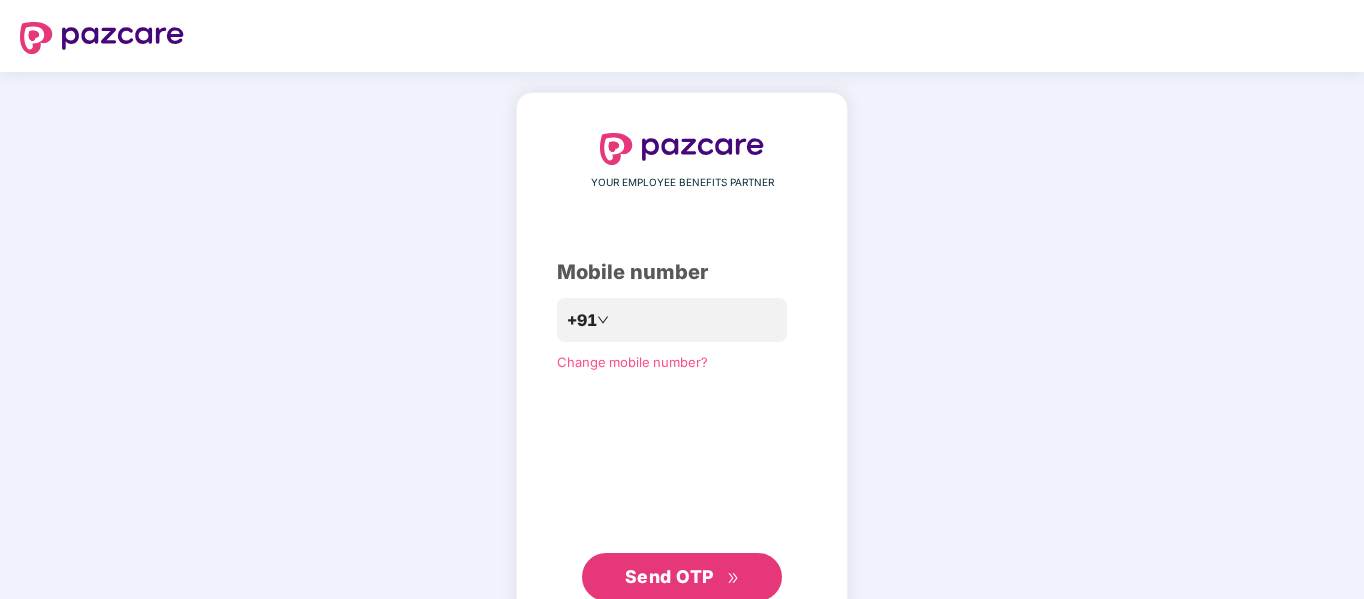 click on "Send OTP" at bounding box center [669, 576] 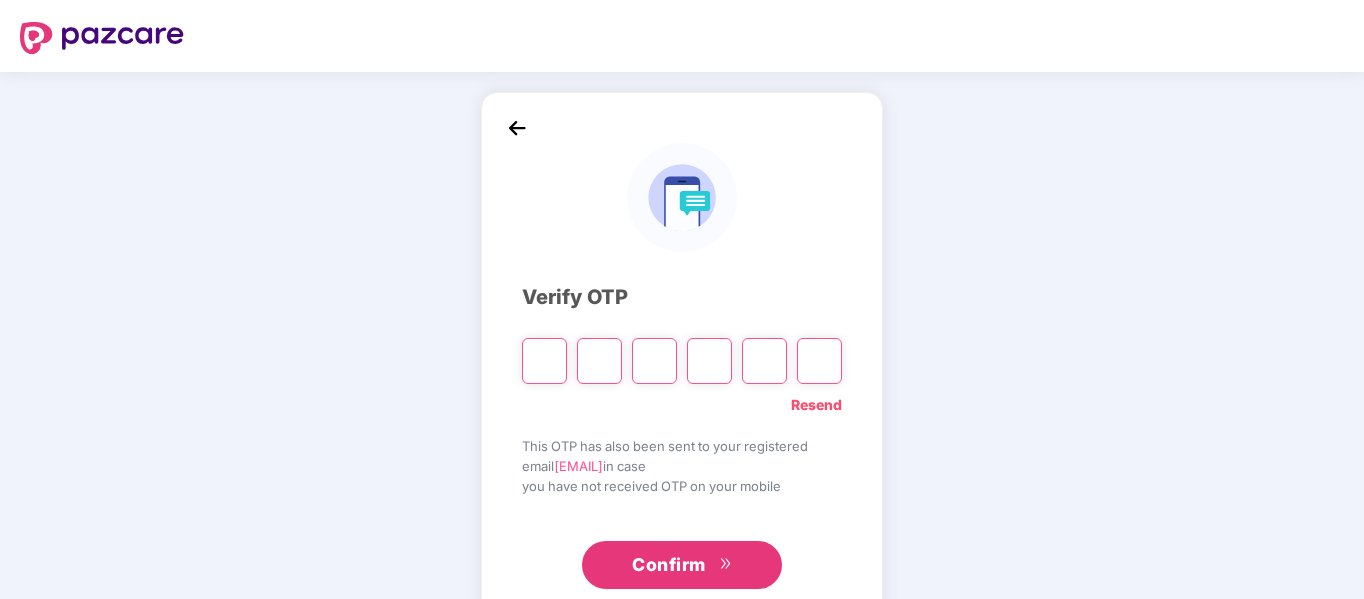 type on "*" 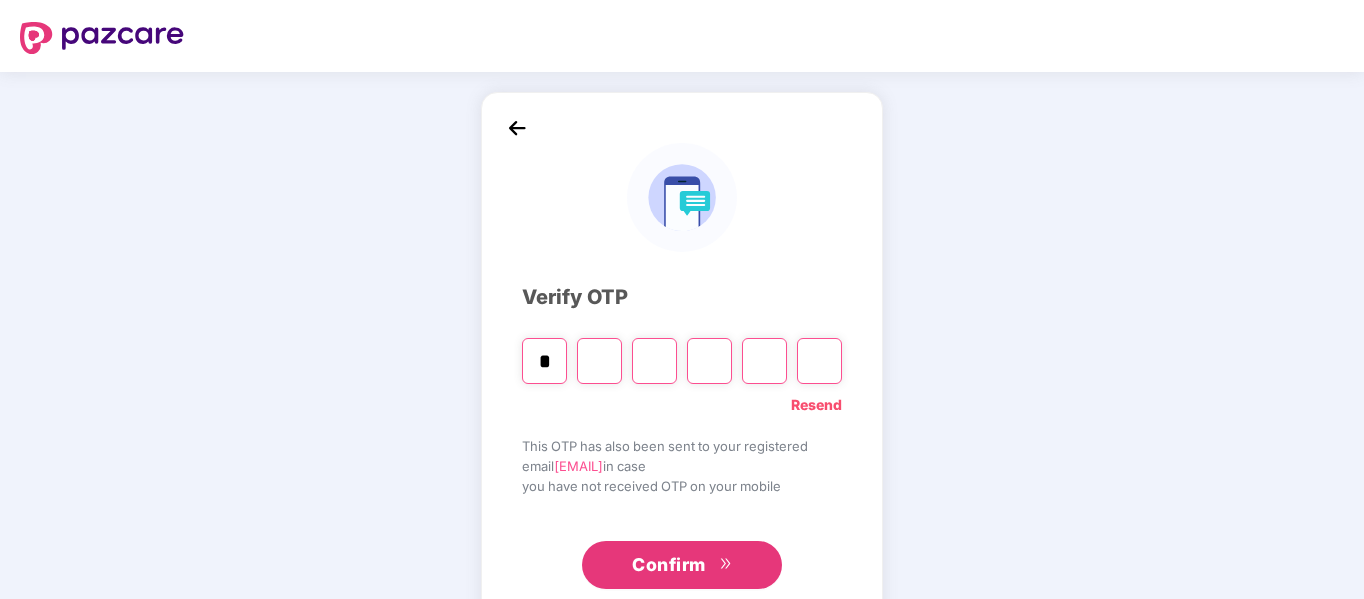 type on "*" 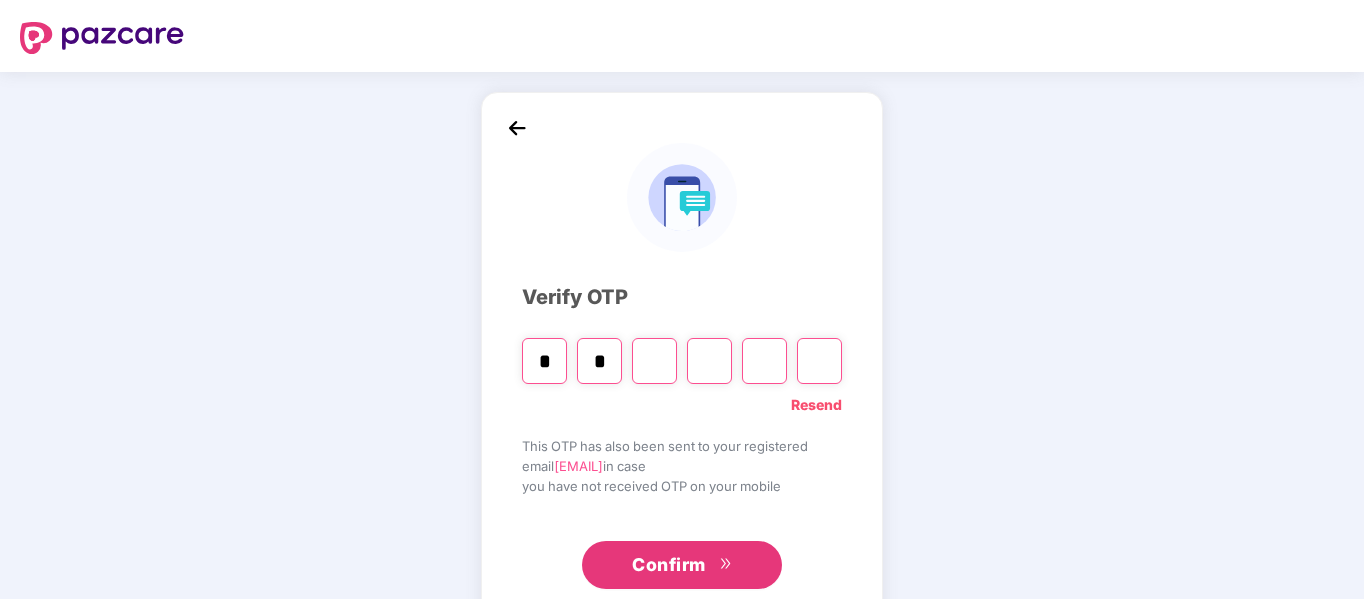type on "*" 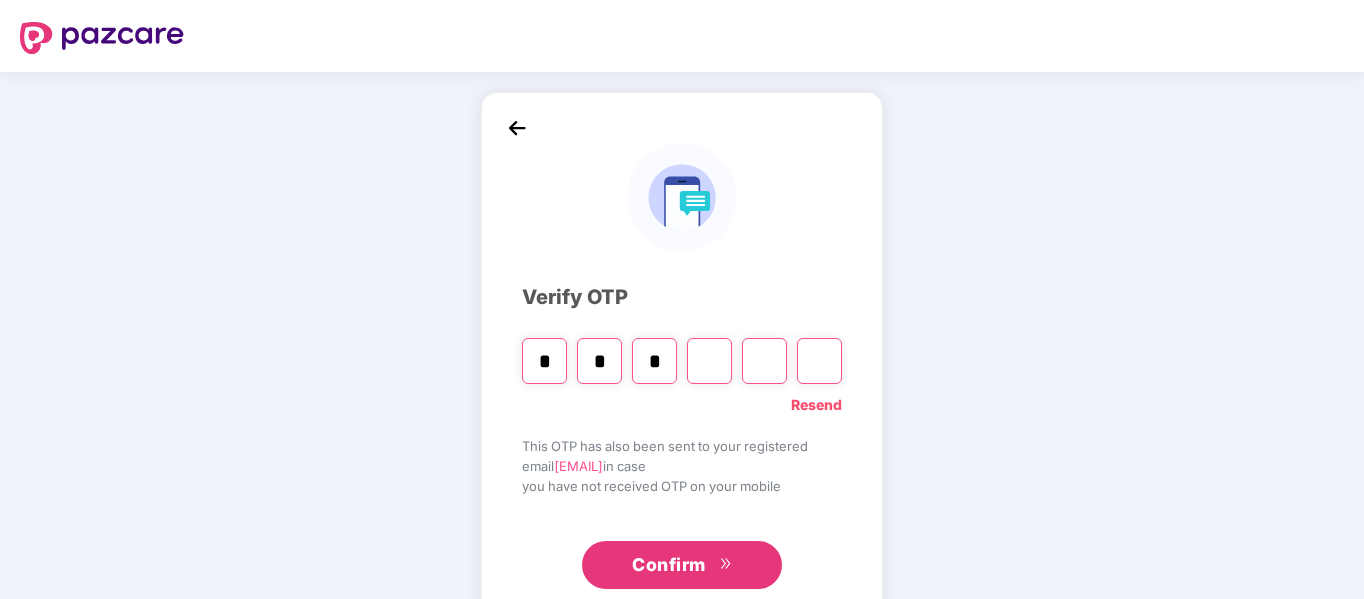 type on "*" 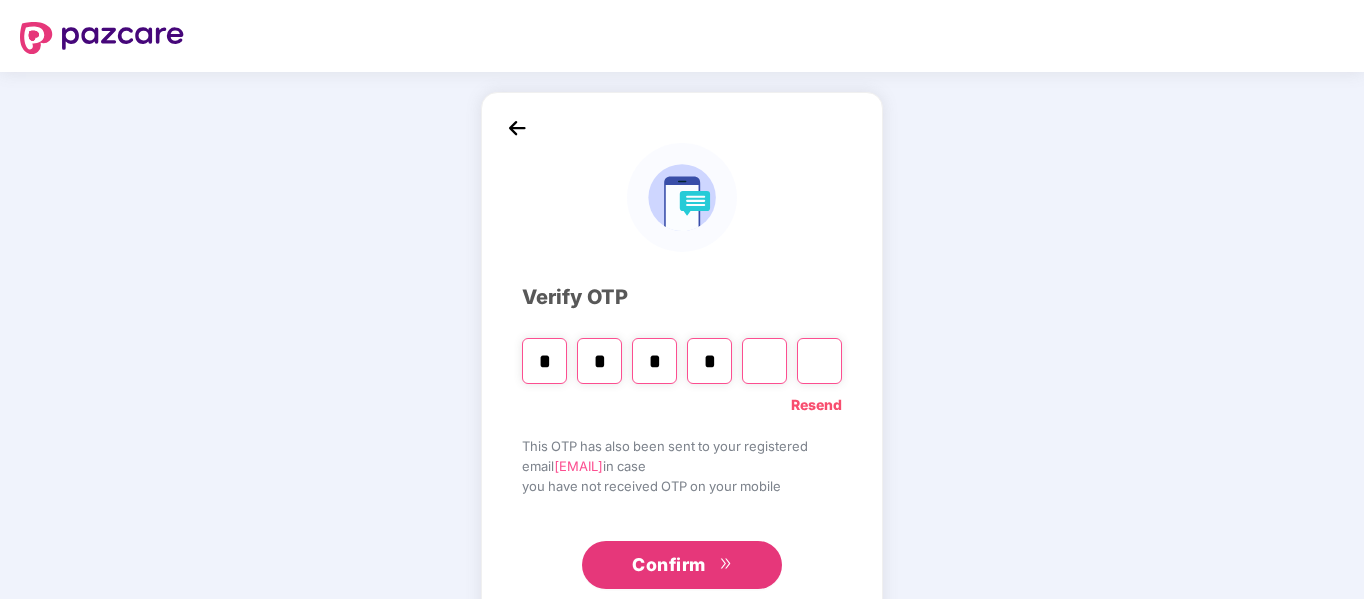 type on "*" 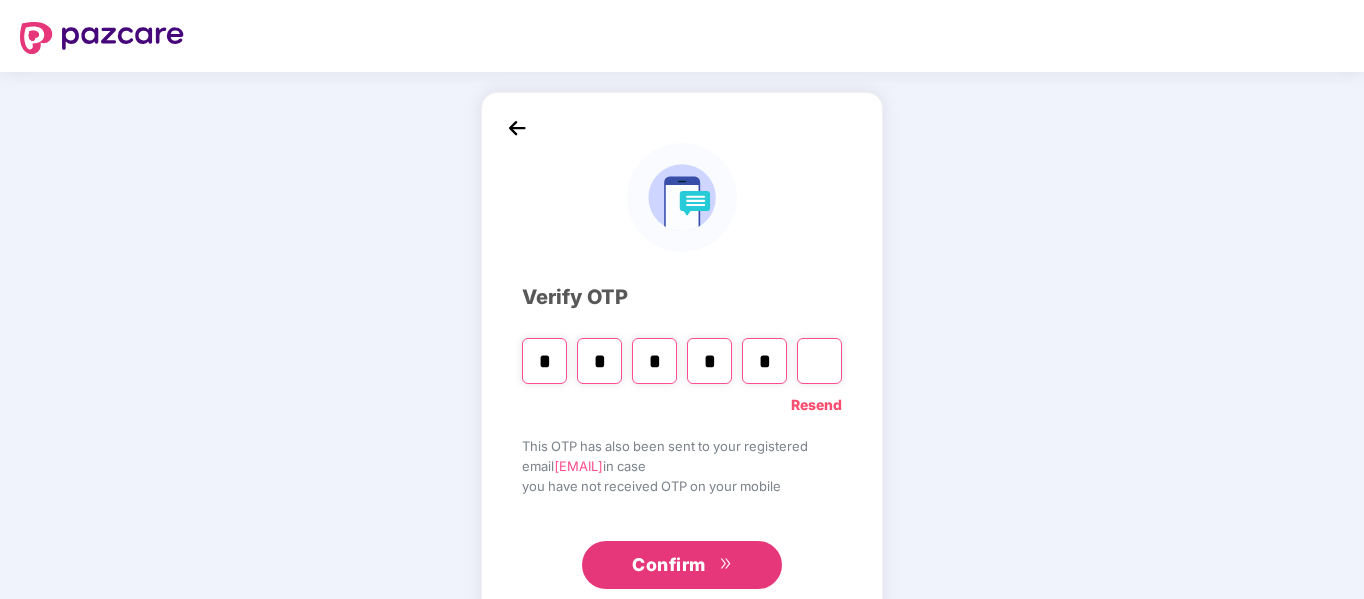 type on "*" 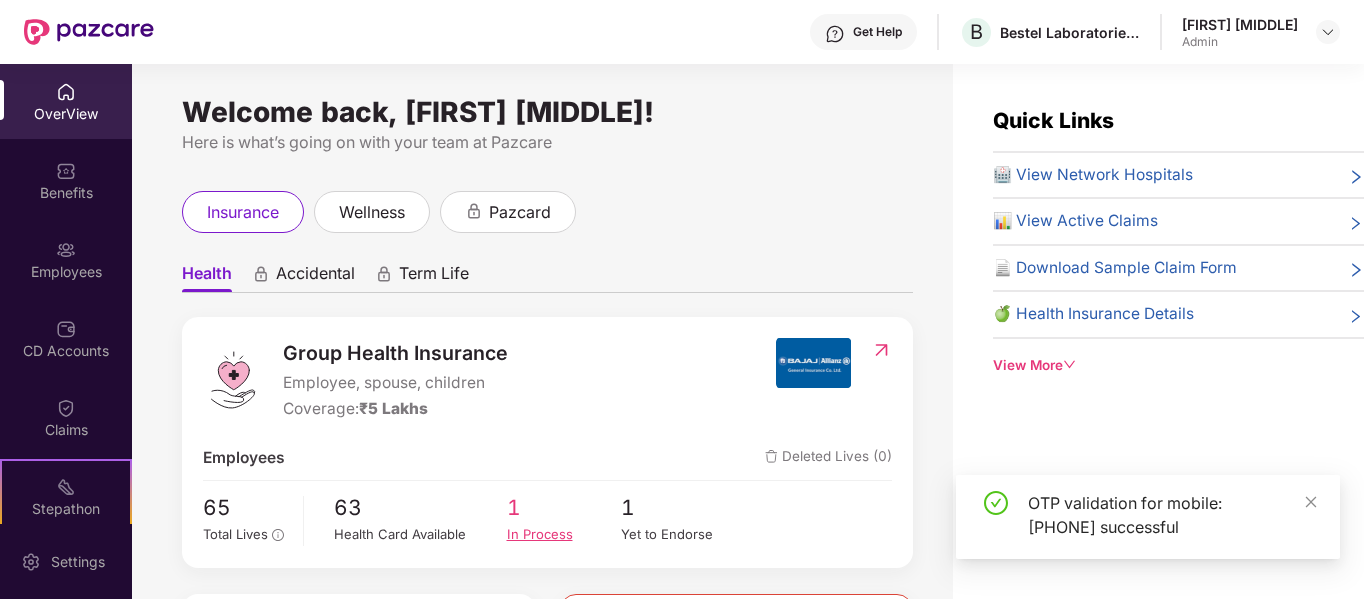 click on "In Process" at bounding box center (564, 534) 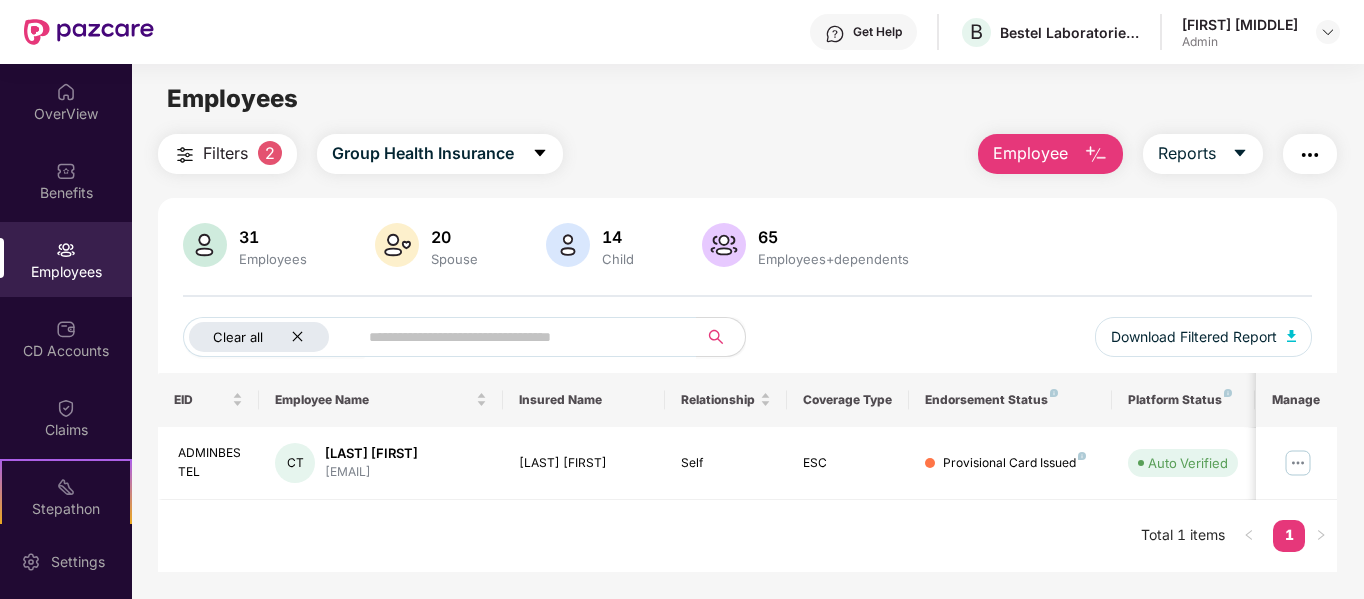 click 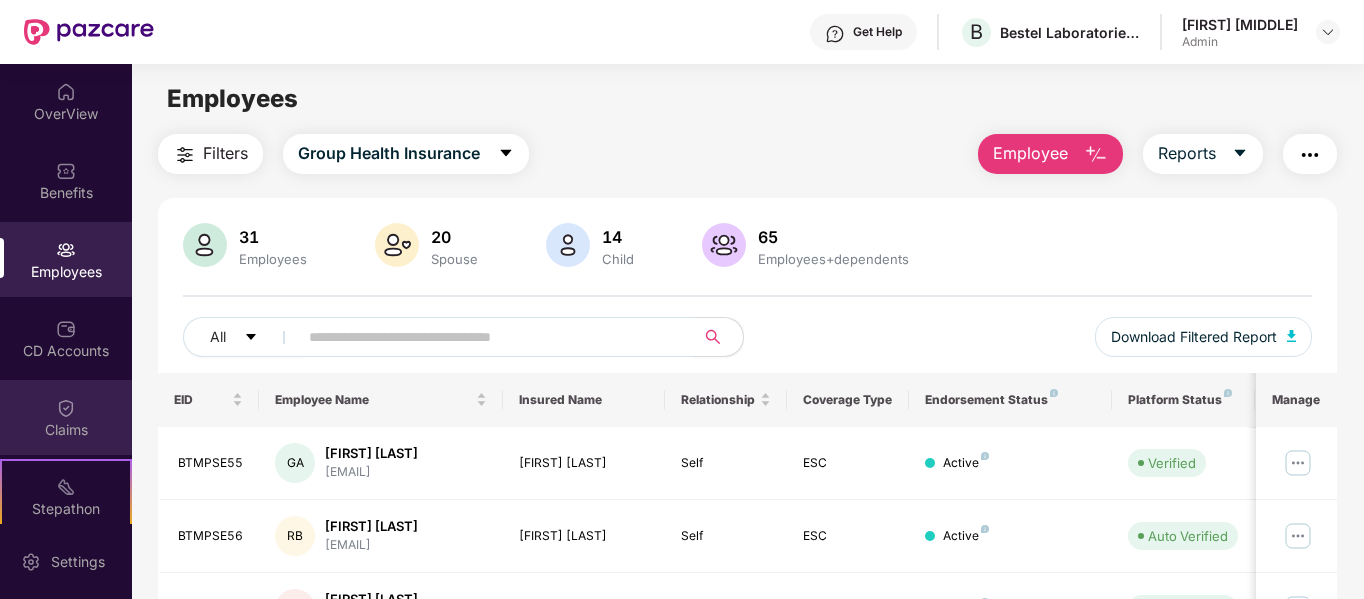 click on "Claims" at bounding box center [66, 417] 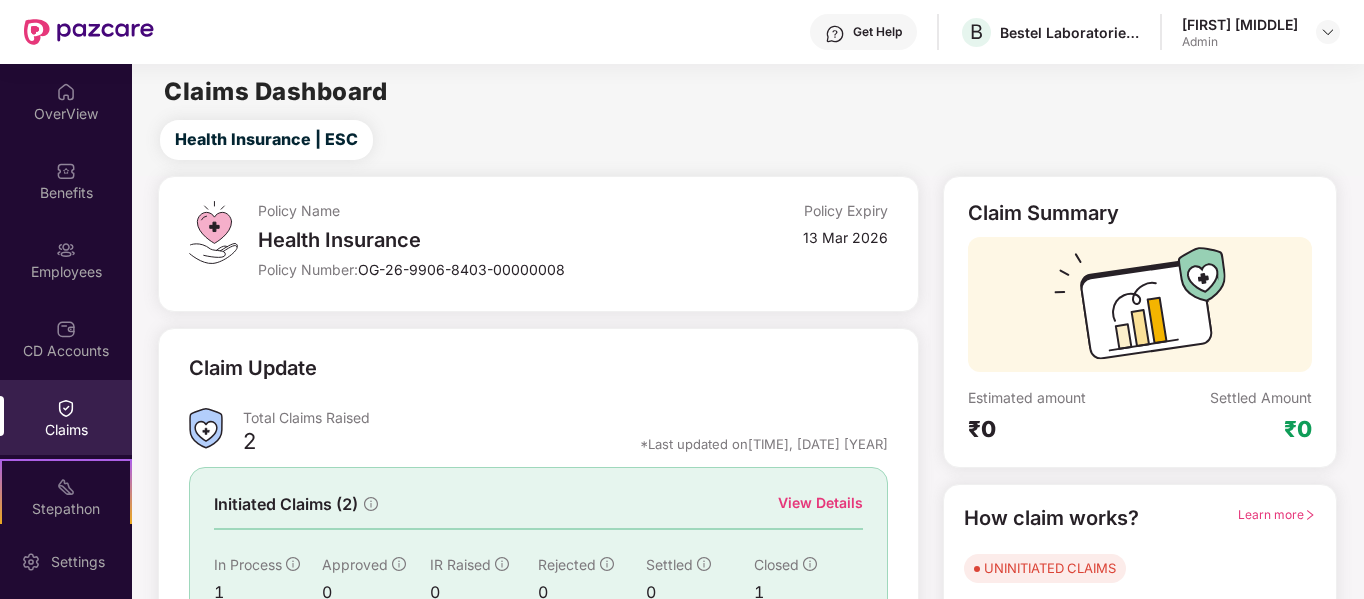 scroll, scrollTop: 184, scrollLeft: 0, axis: vertical 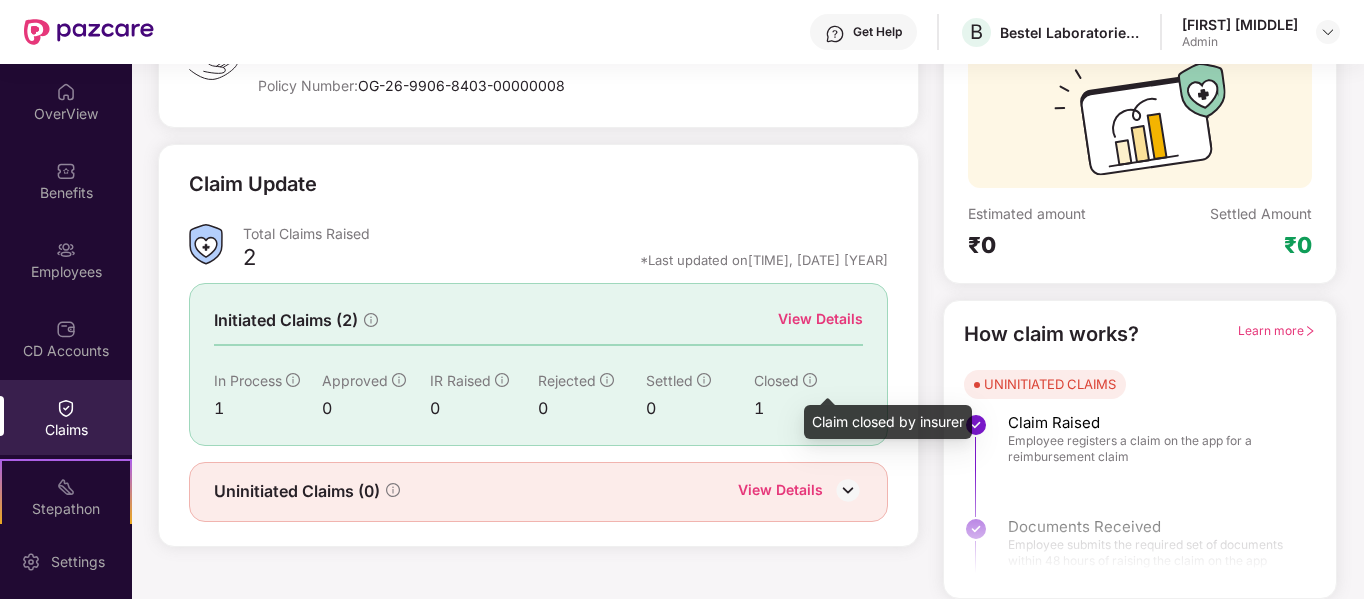 click 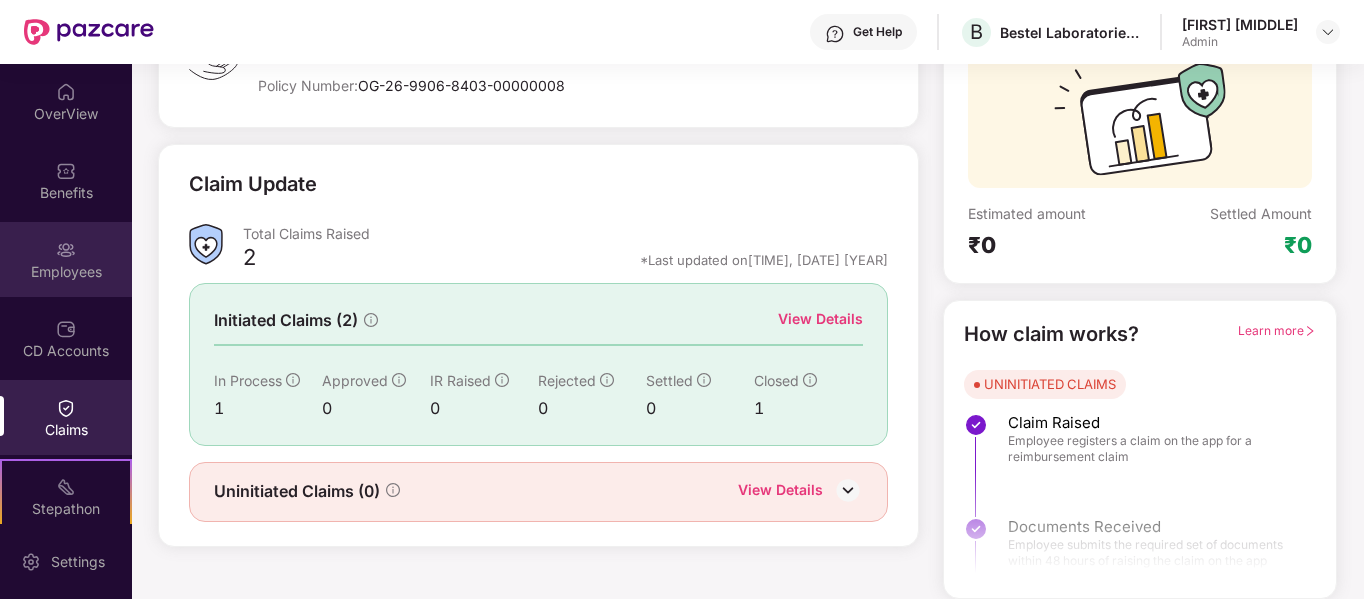 click on "Employees" at bounding box center (66, 259) 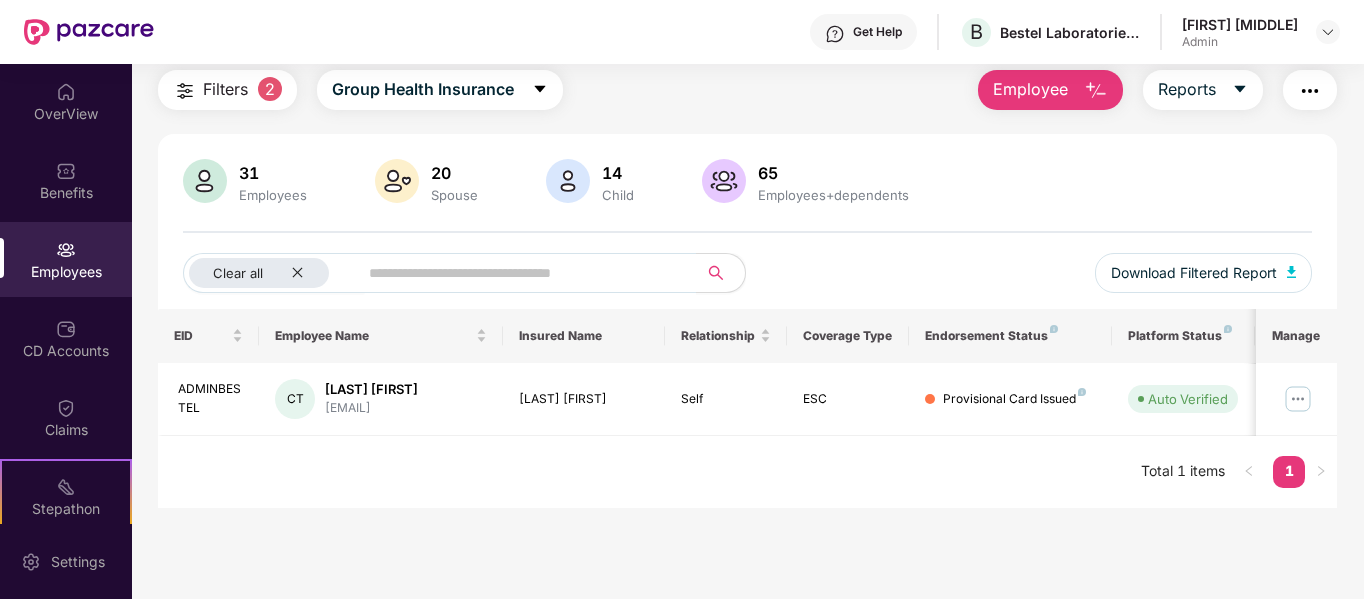 scroll, scrollTop: 64, scrollLeft: 0, axis: vertical 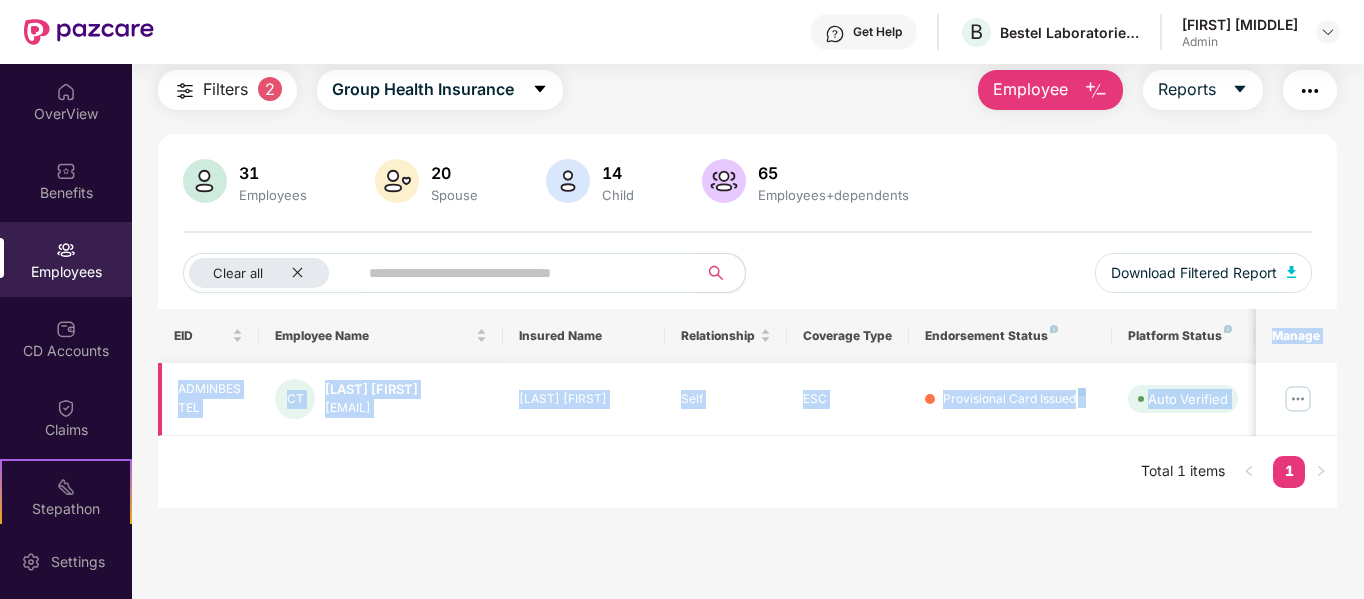 drag, startPoint x: 1254, startPoint y: 343, endPoint x: 1255, endPoint y: 420, distance: 77.00649 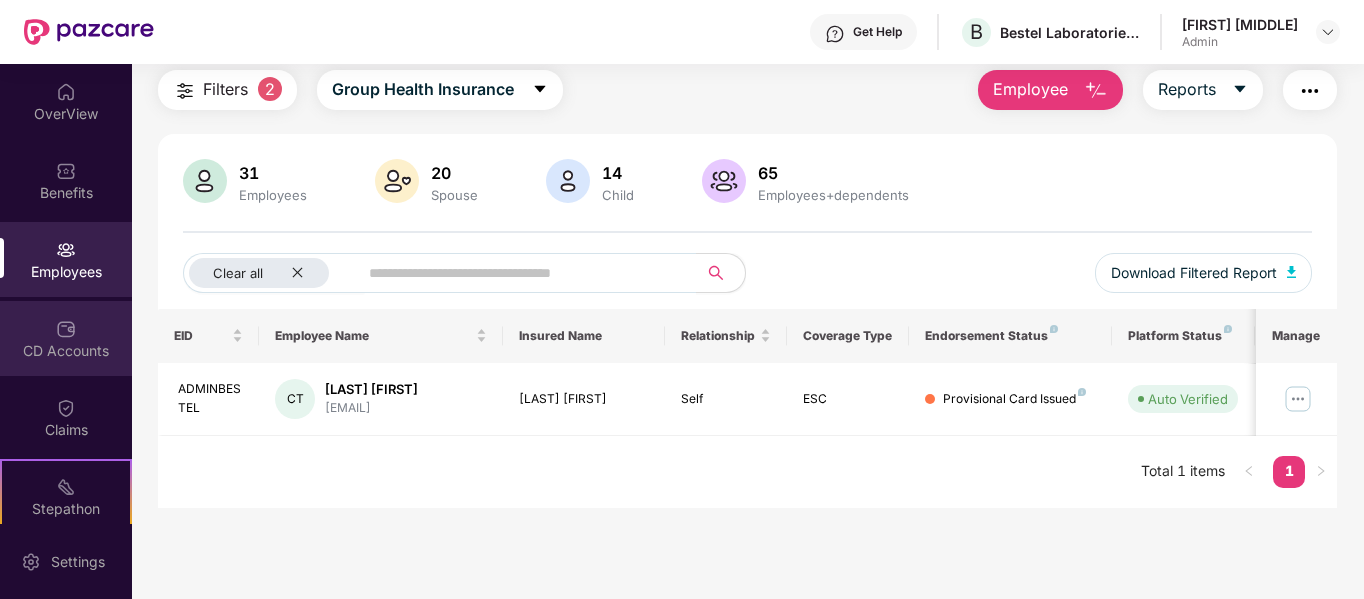 click on "CD Accounts" at bounding box center [66, 351] 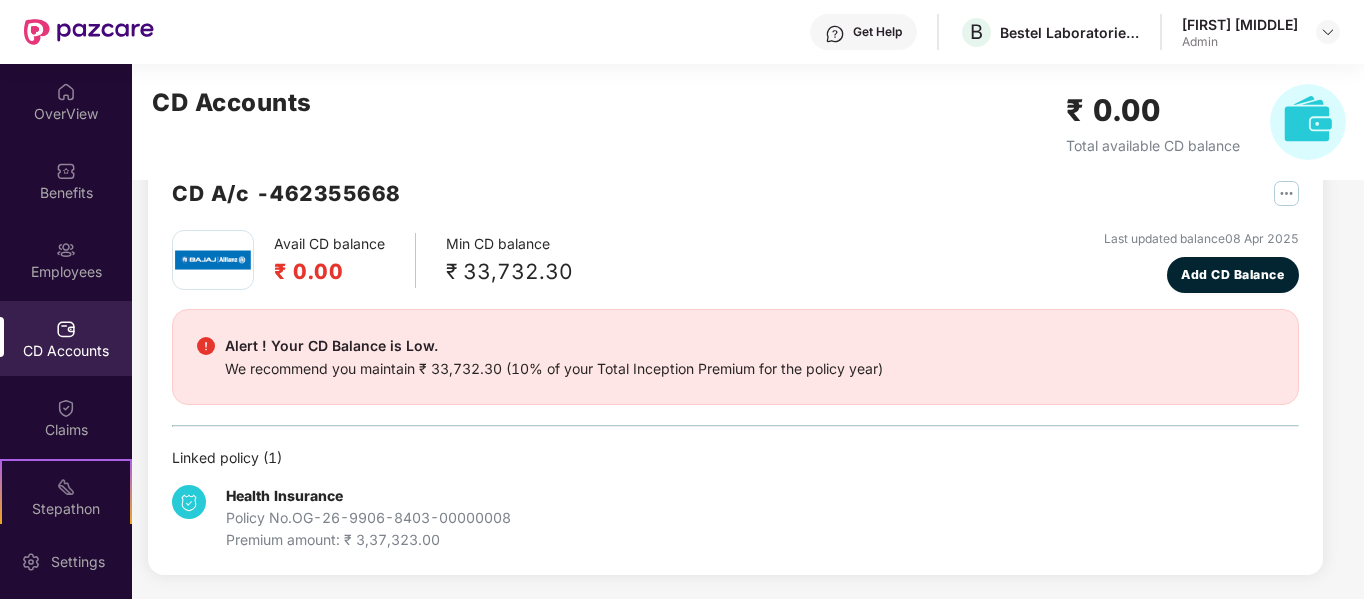 scroll, scrollTop: 51, scrollLeft: 0, axis: vertical 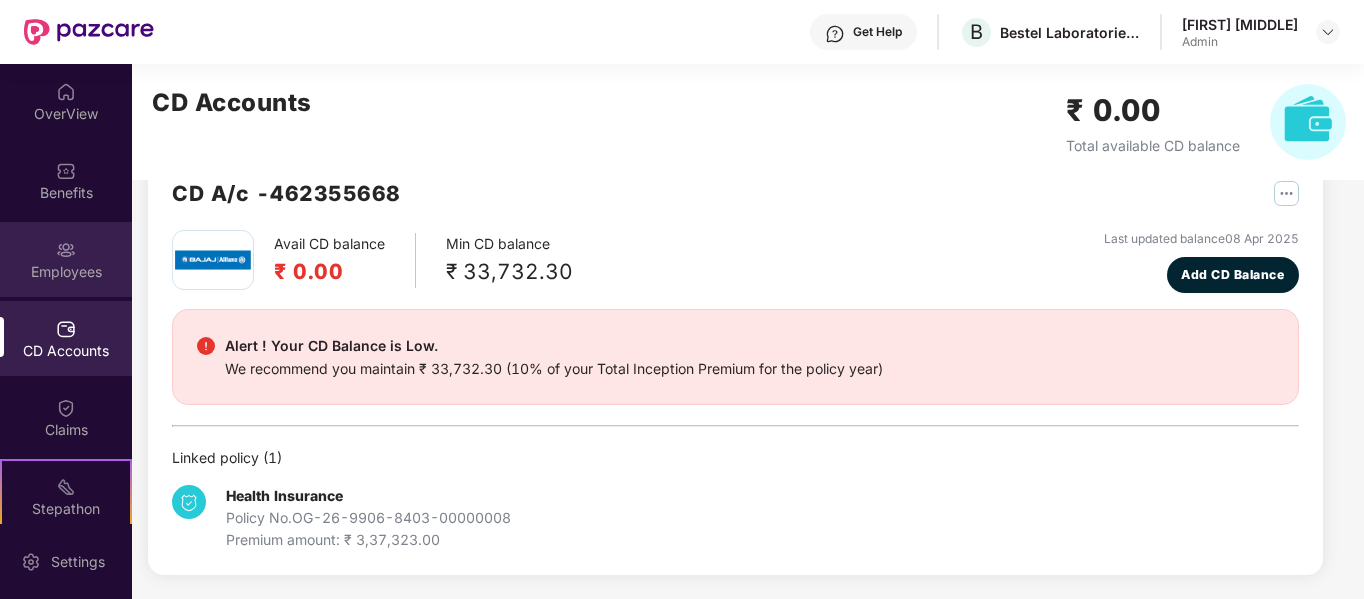 click on "Employees" at bounding box center [66, 259] 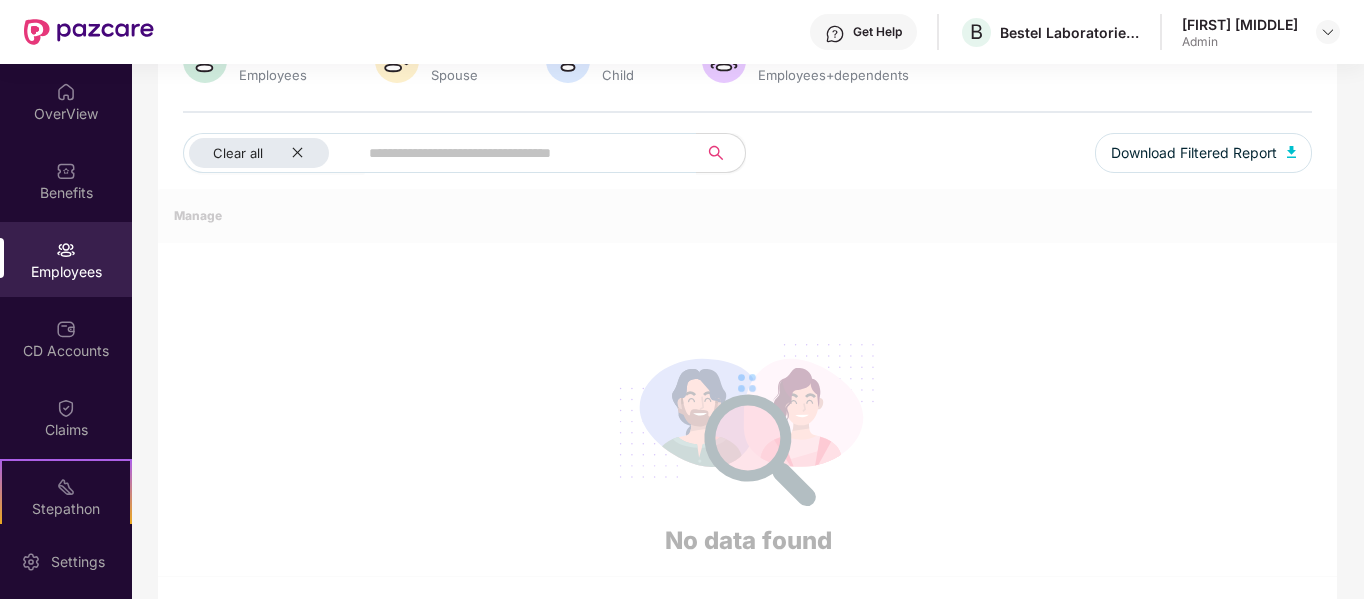 scroll, scrollTop: 64, scrollLeft: 0, axis: vertical 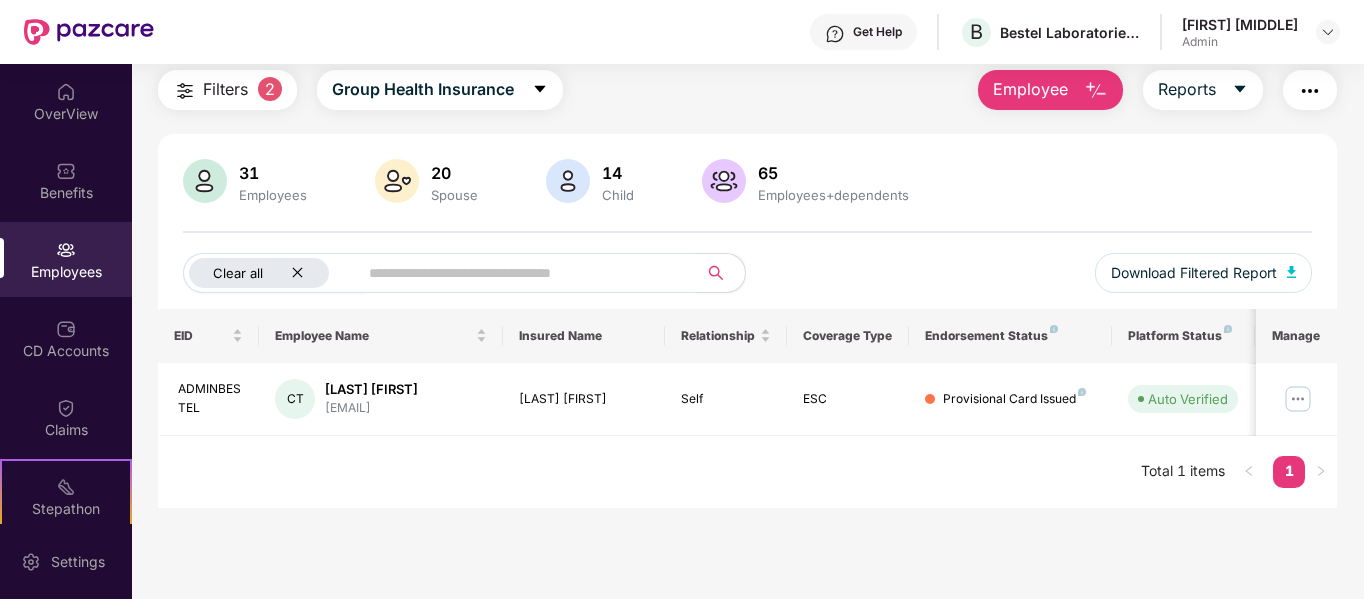 click 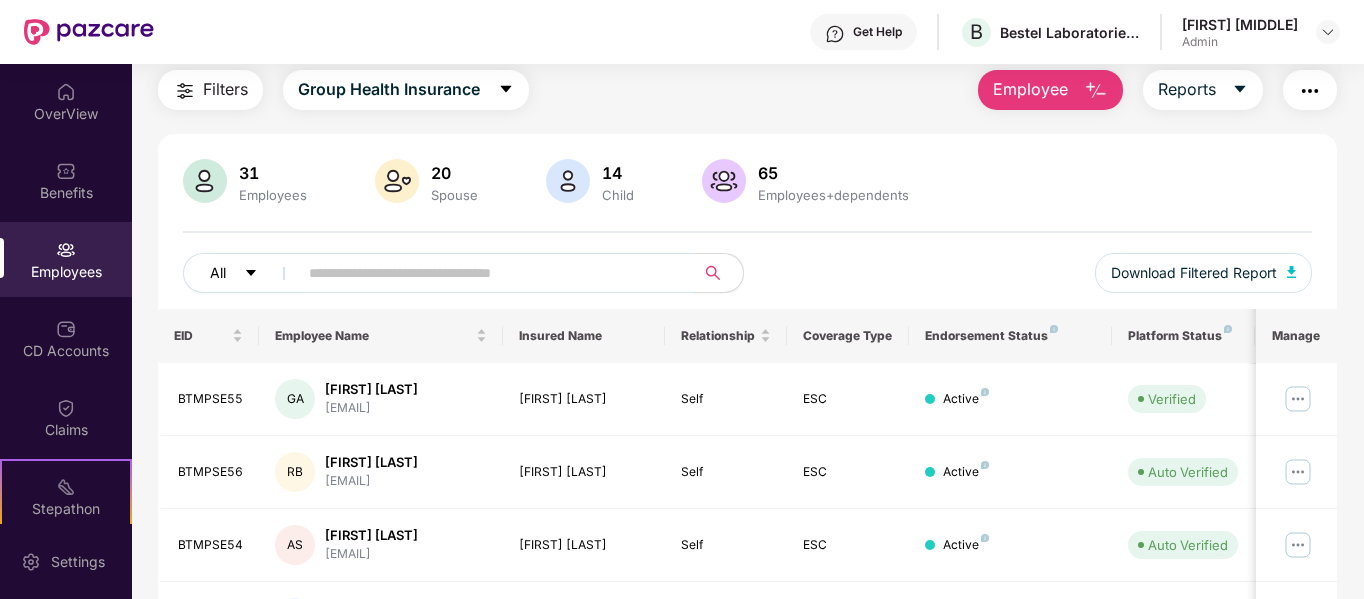 click 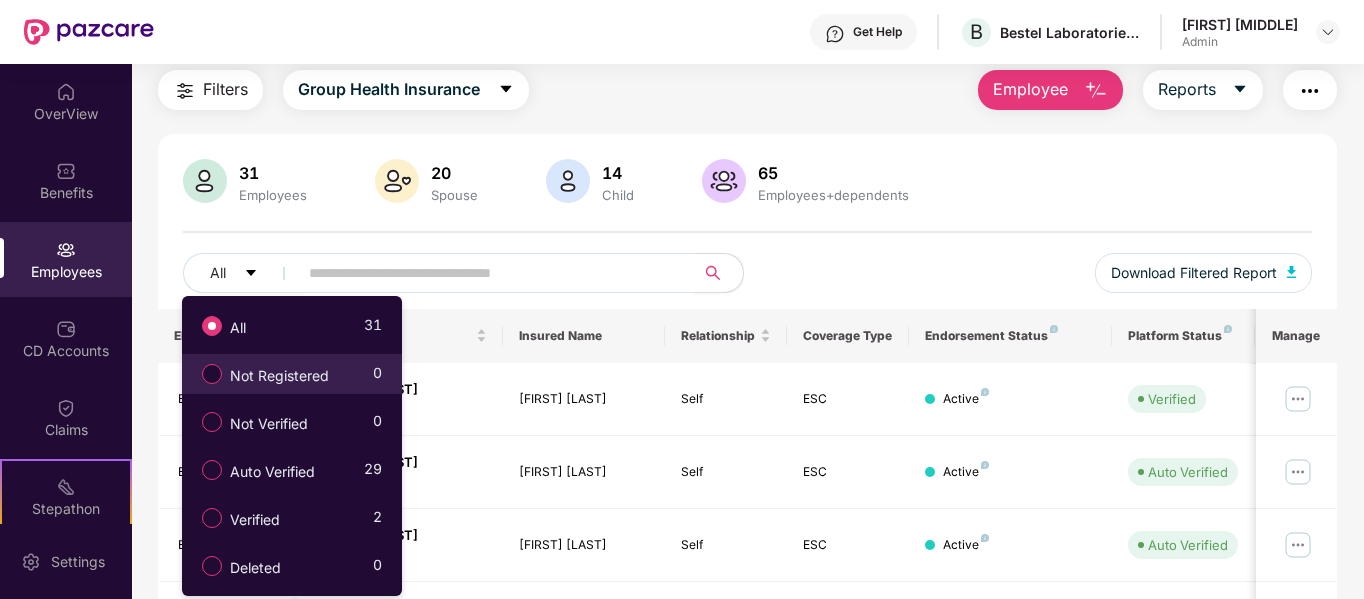 click on "Not Registered" at bounding box center [279, 376] 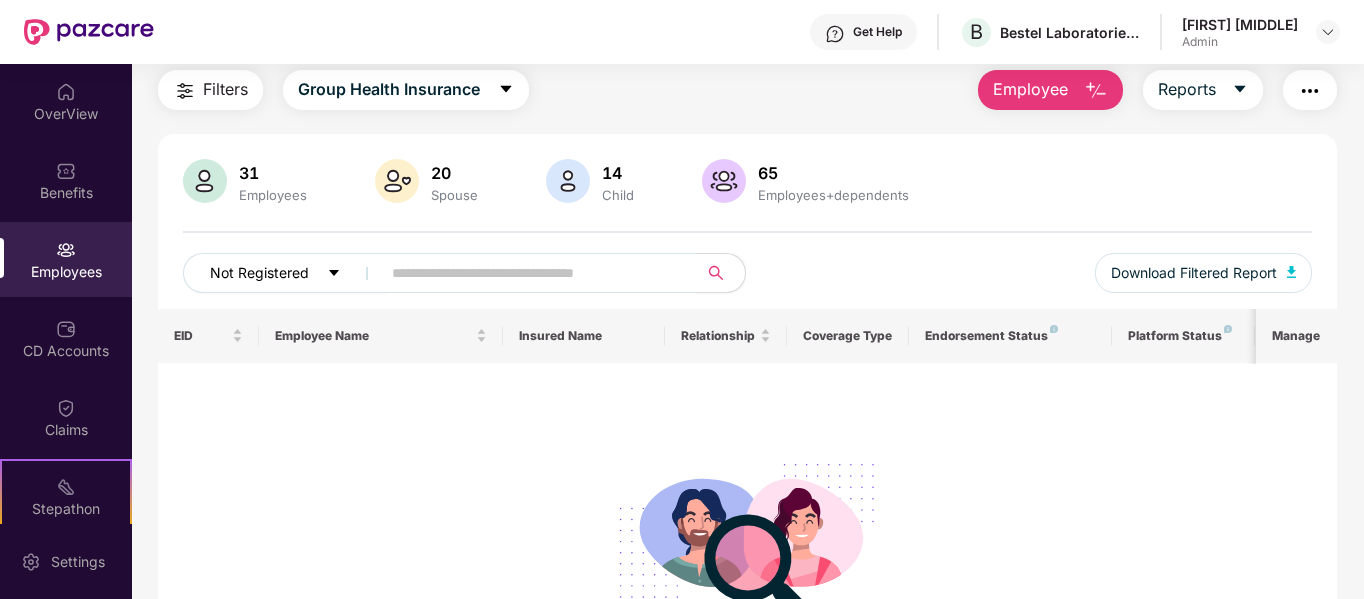 click on "Not Registered" at bounding box center (259, 273) 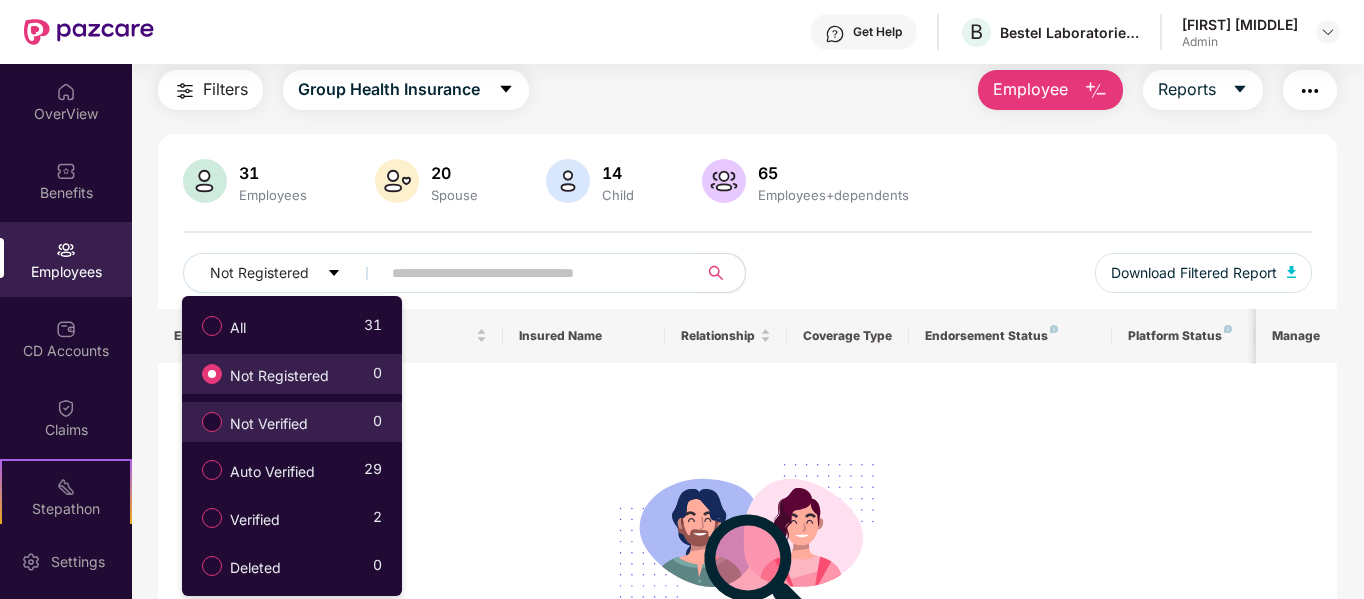 click on "Not Verified" at bounding box center (269, 424) 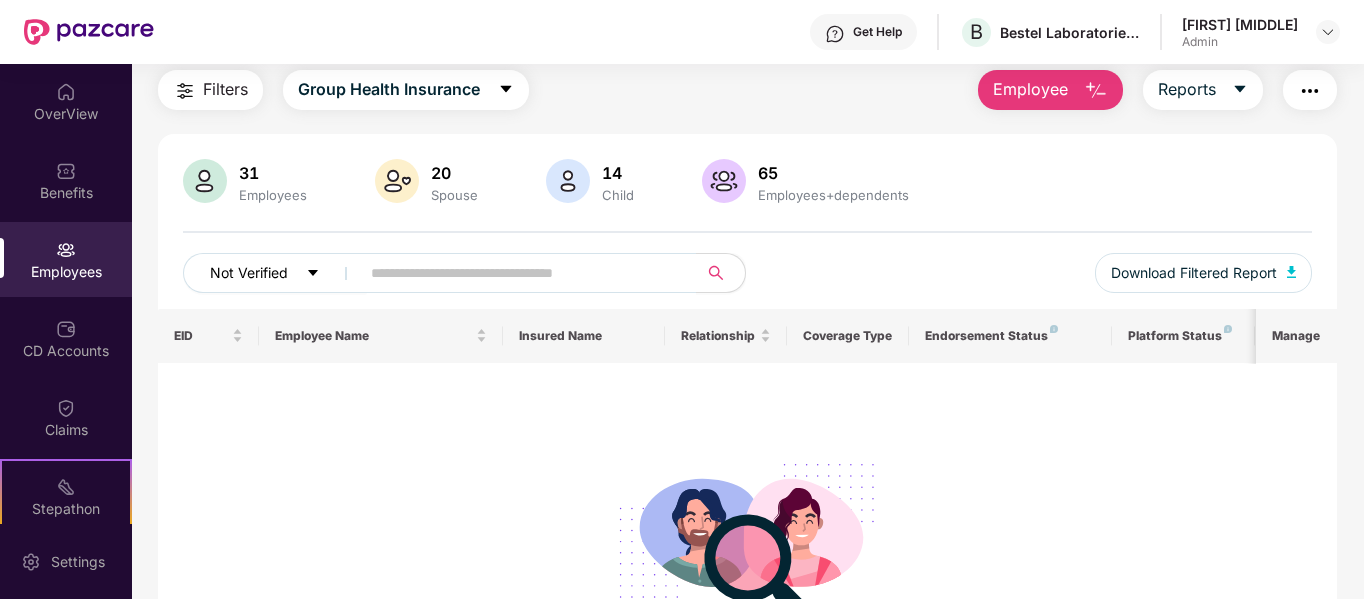 click on "Not Verified" at bounding box center [275, 273] 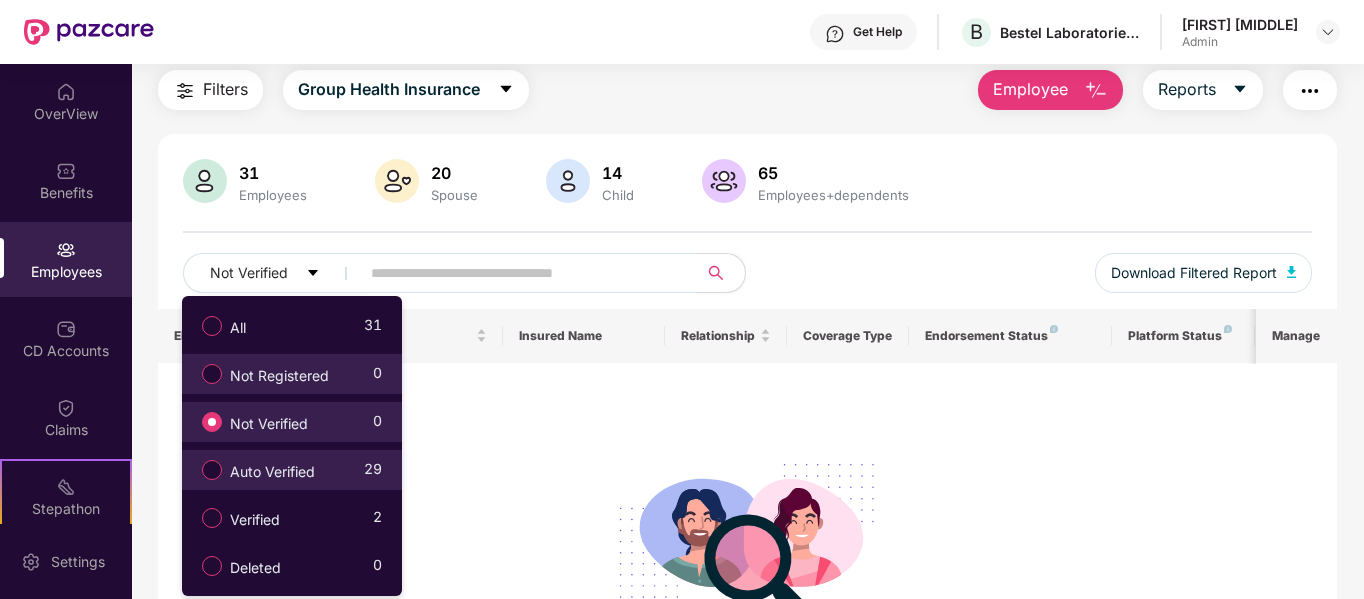 click on "Auto Verified 29" at bounding box center [292, 470] 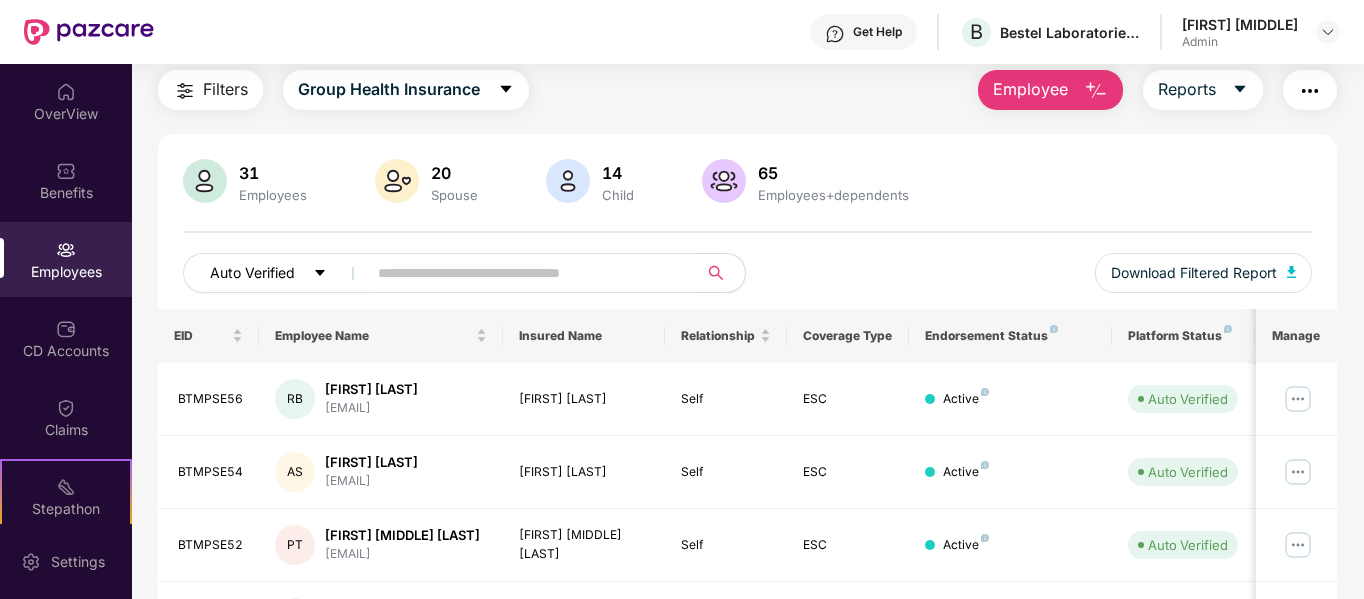 click on "Auto Verified" at bounding box center (252, 273) 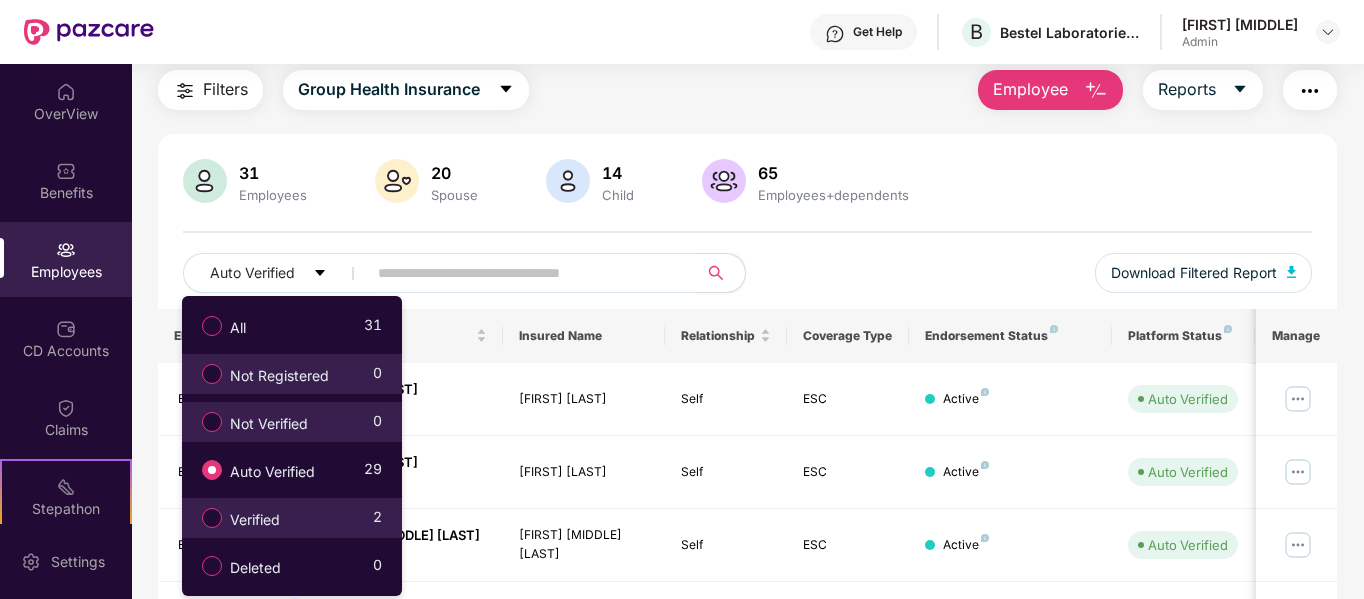 click on "Verified" at bounding box center [255, 520] 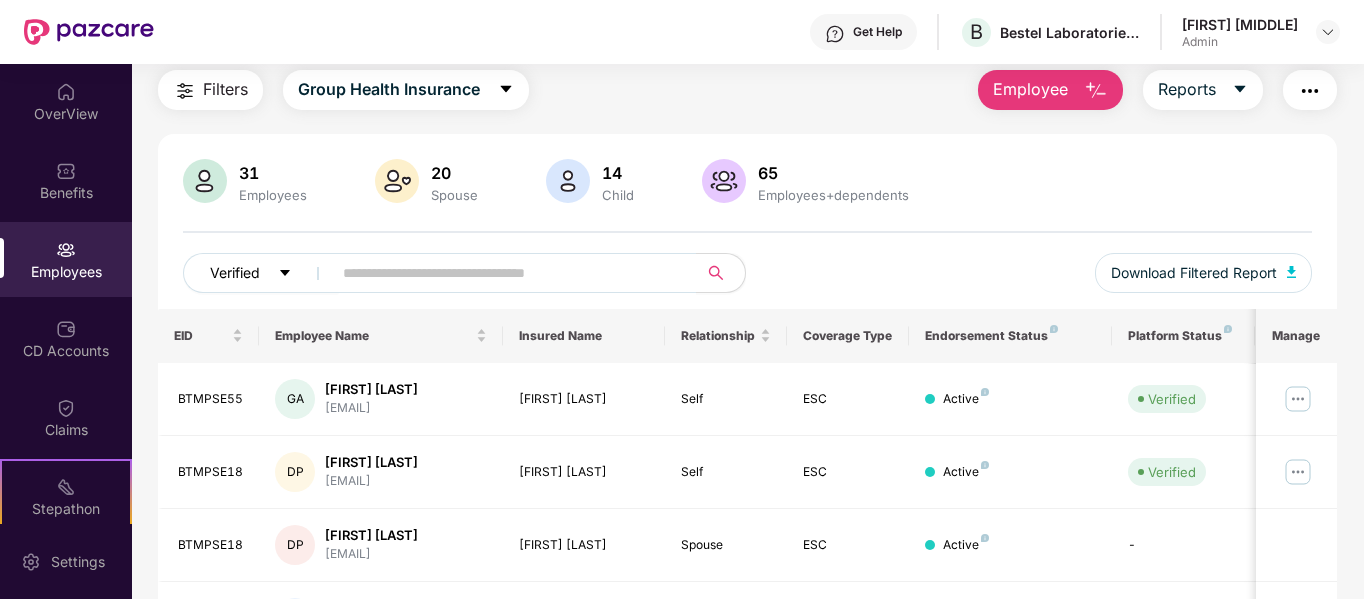 click on "Verified" at bounding box center [261, 273] 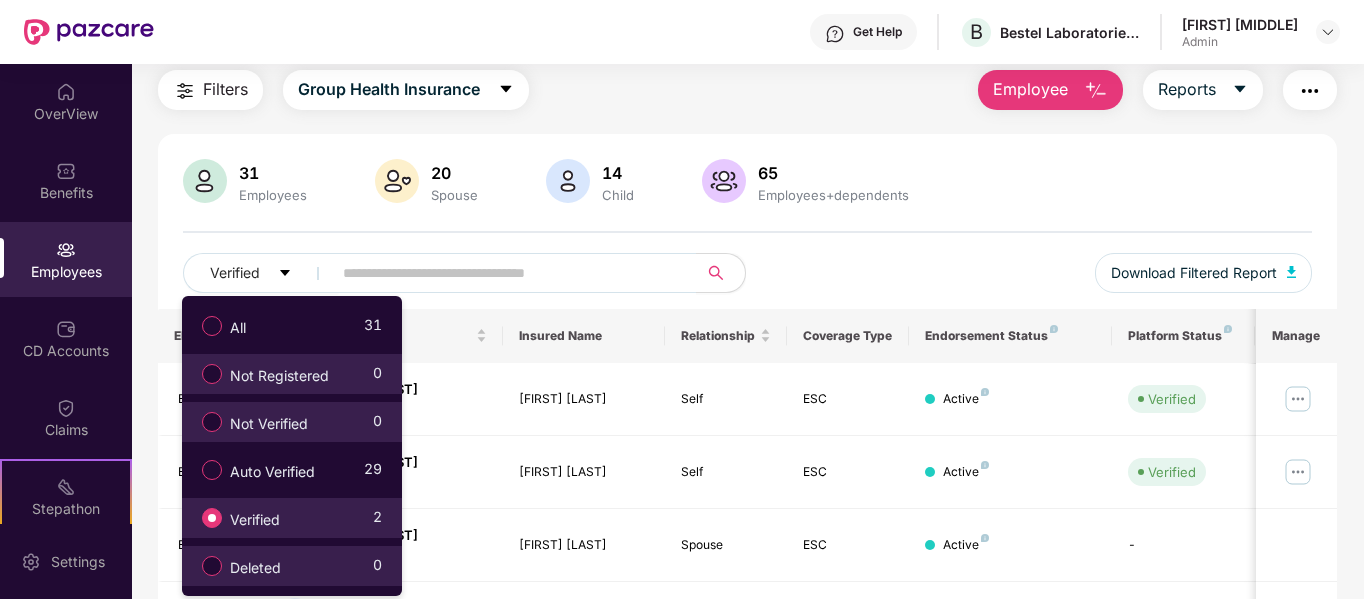 click on "Deleted" at bounding box center [255, 568] 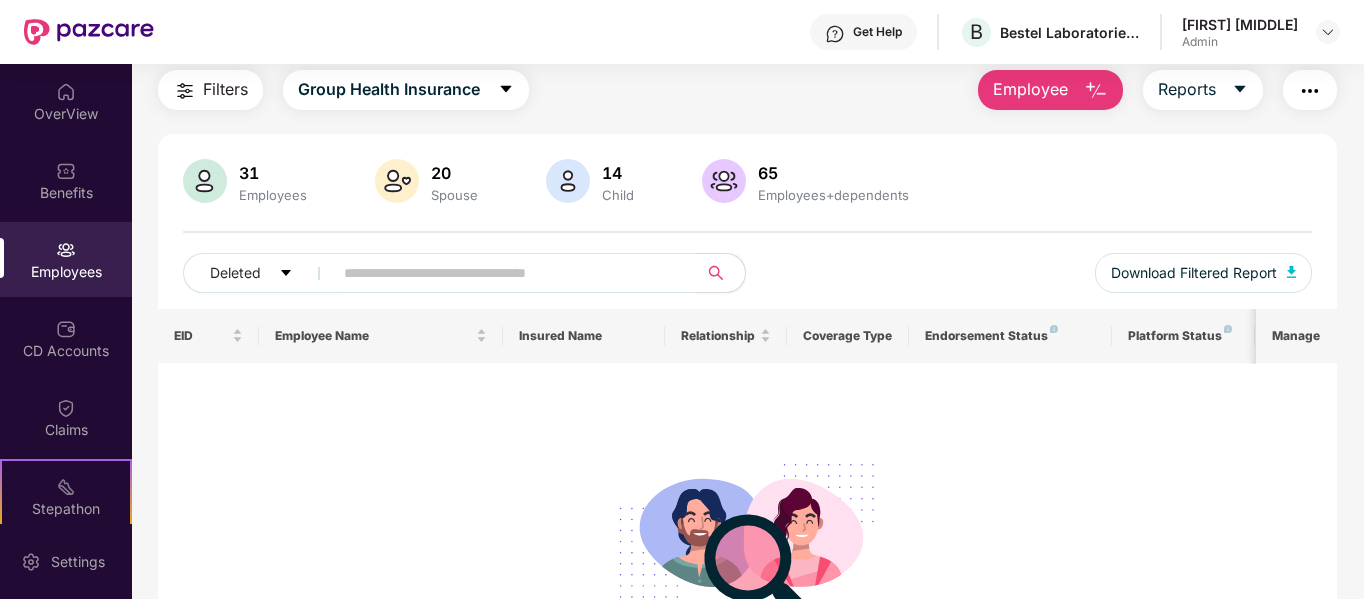 click at bounding box center (1328, 32) 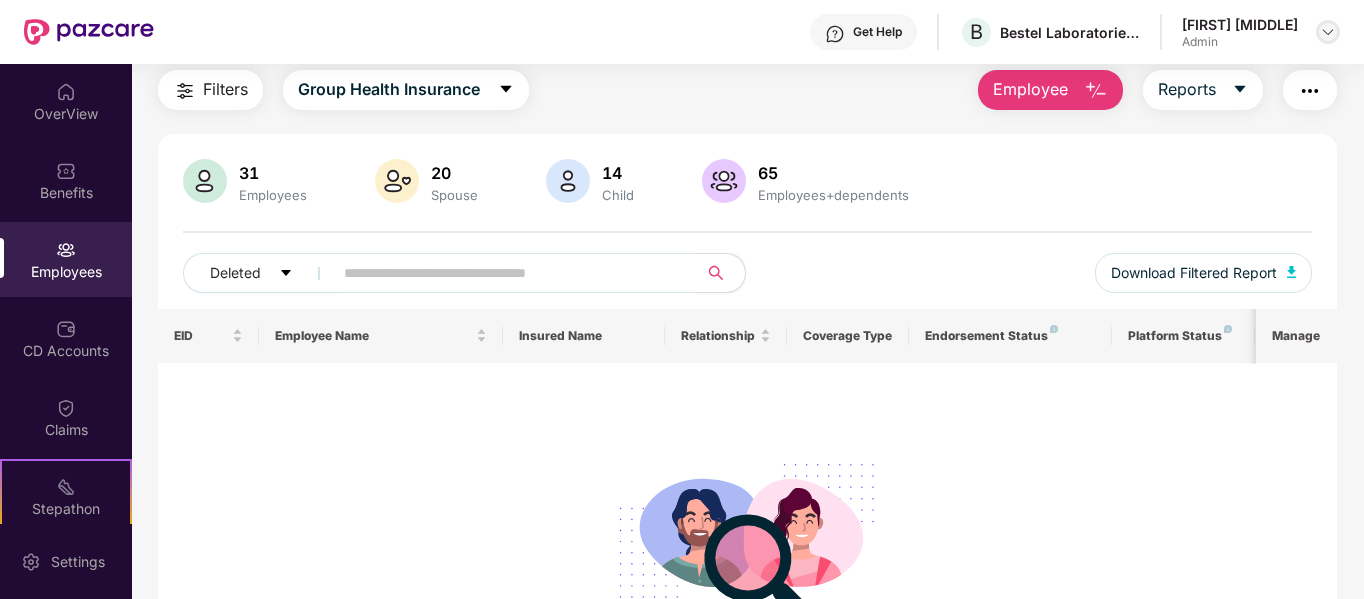click at bounding box center [1328, 32] 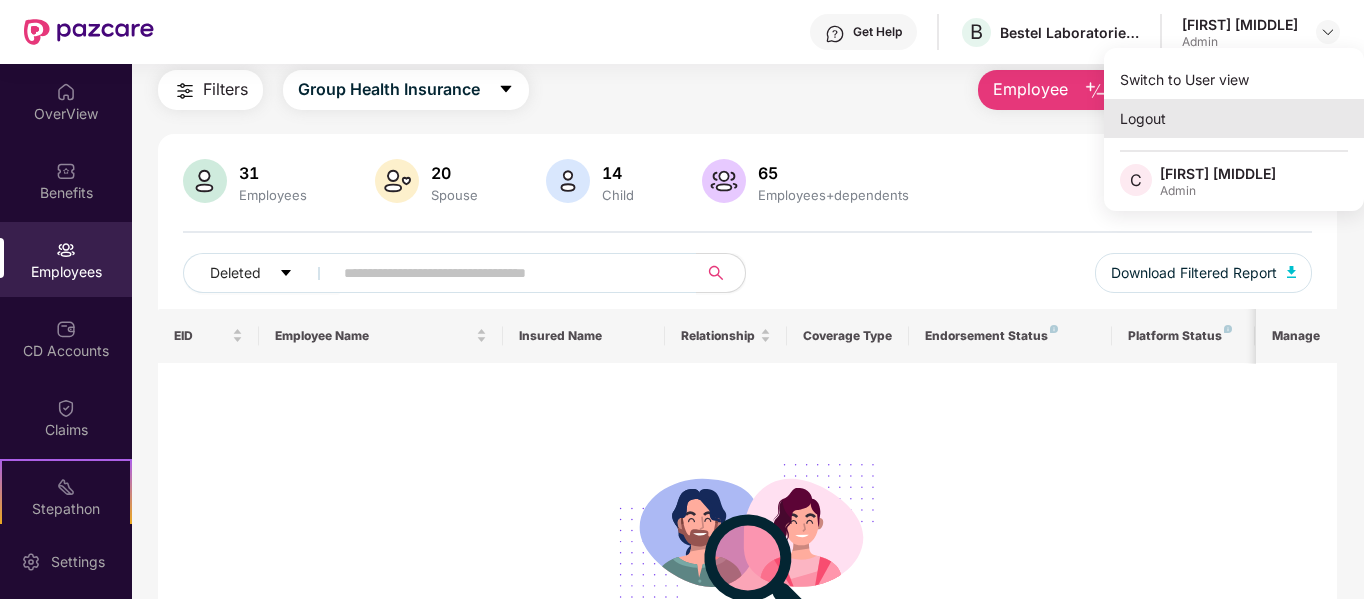 click on "Logout" at bounding box center [1234, 118] 